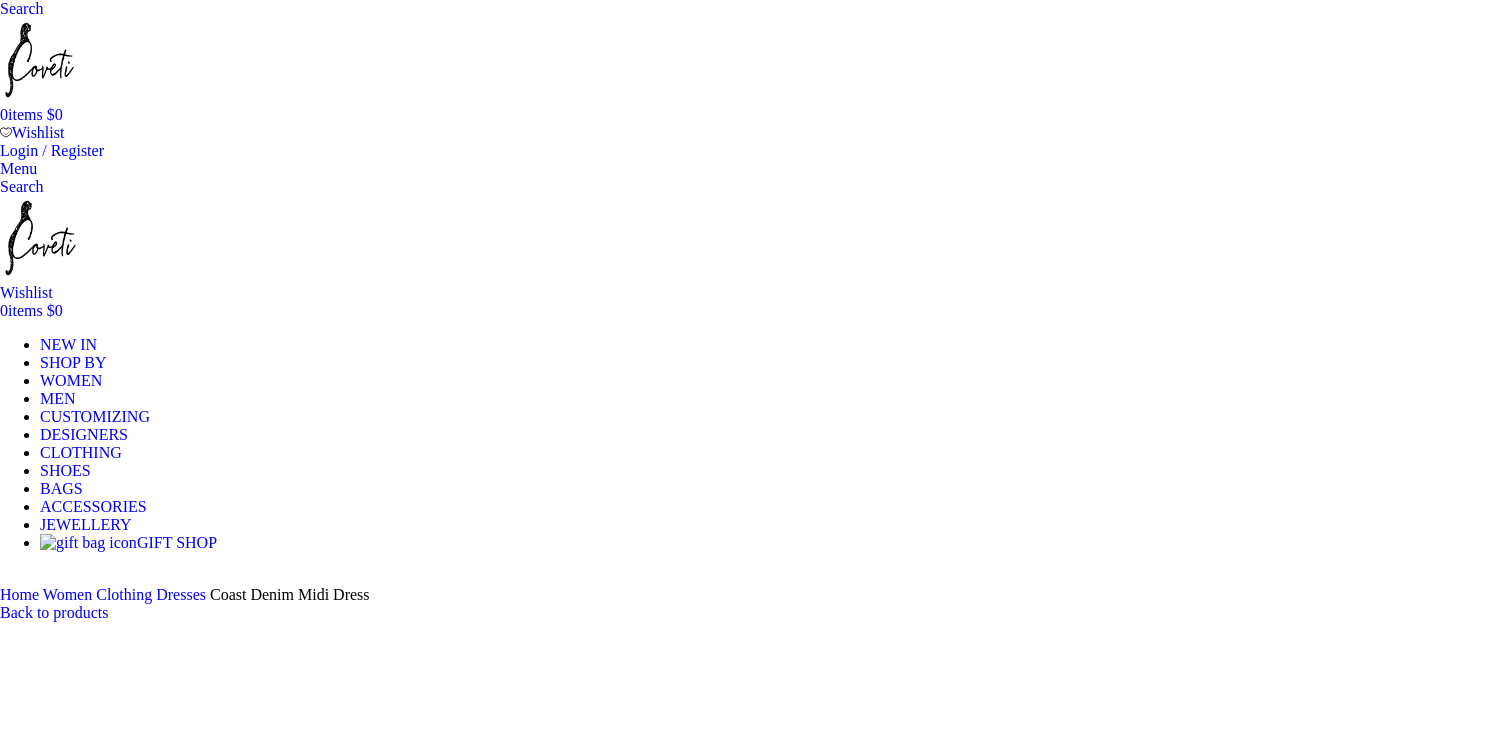 scroll, scrollTop: 0, scrollLeft: 0, axis: both 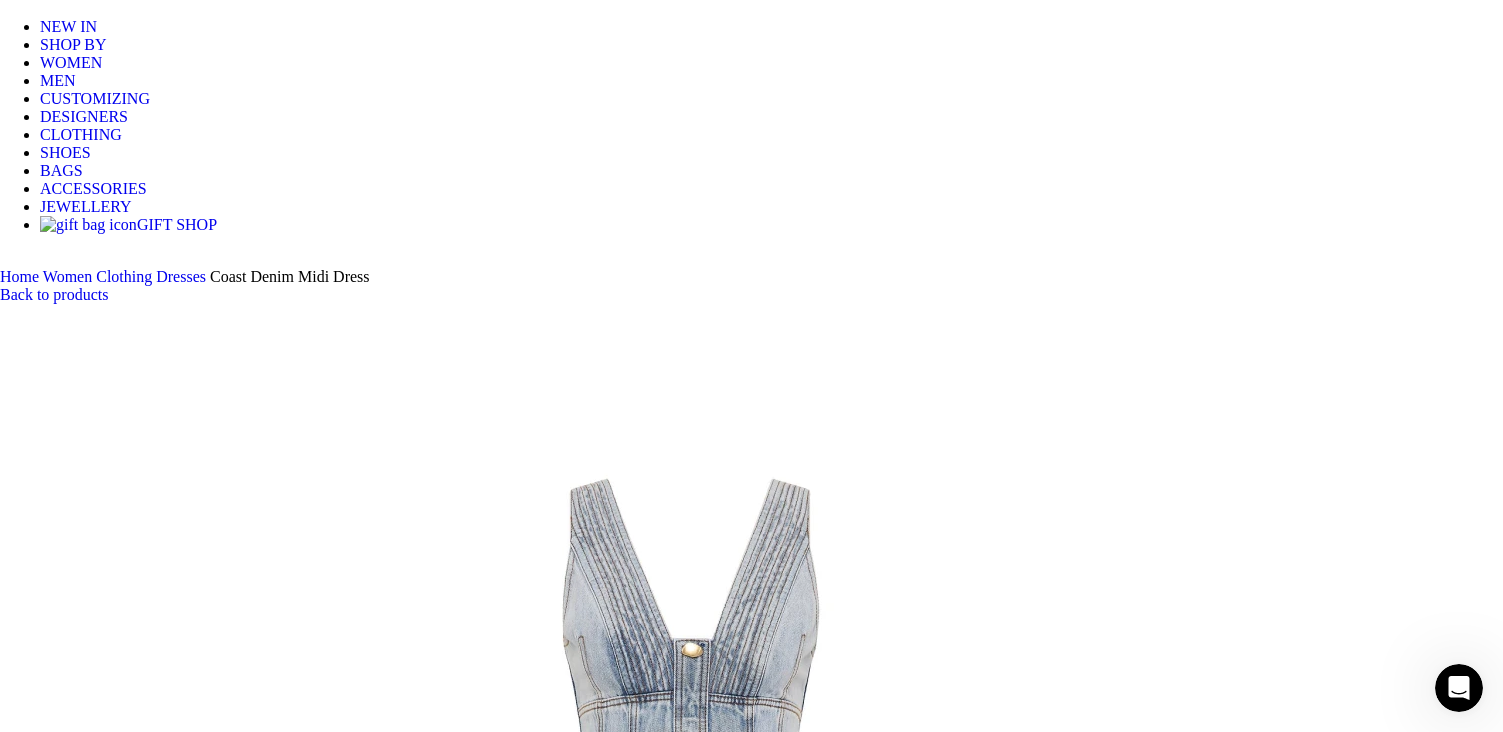 click at bounding box center [310, 1820] 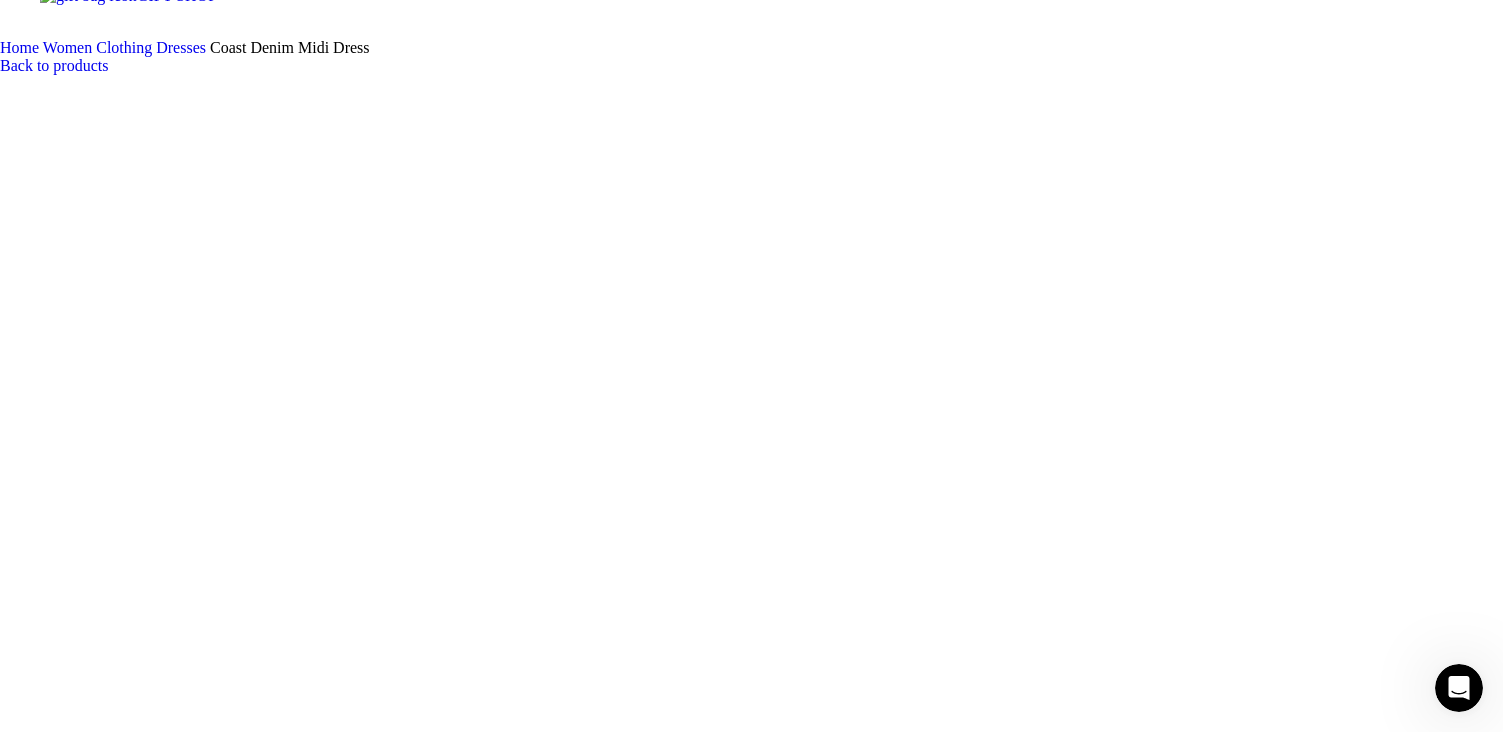 scroll, scrollTop: 555, scrollLeft: 0, axis: vertical 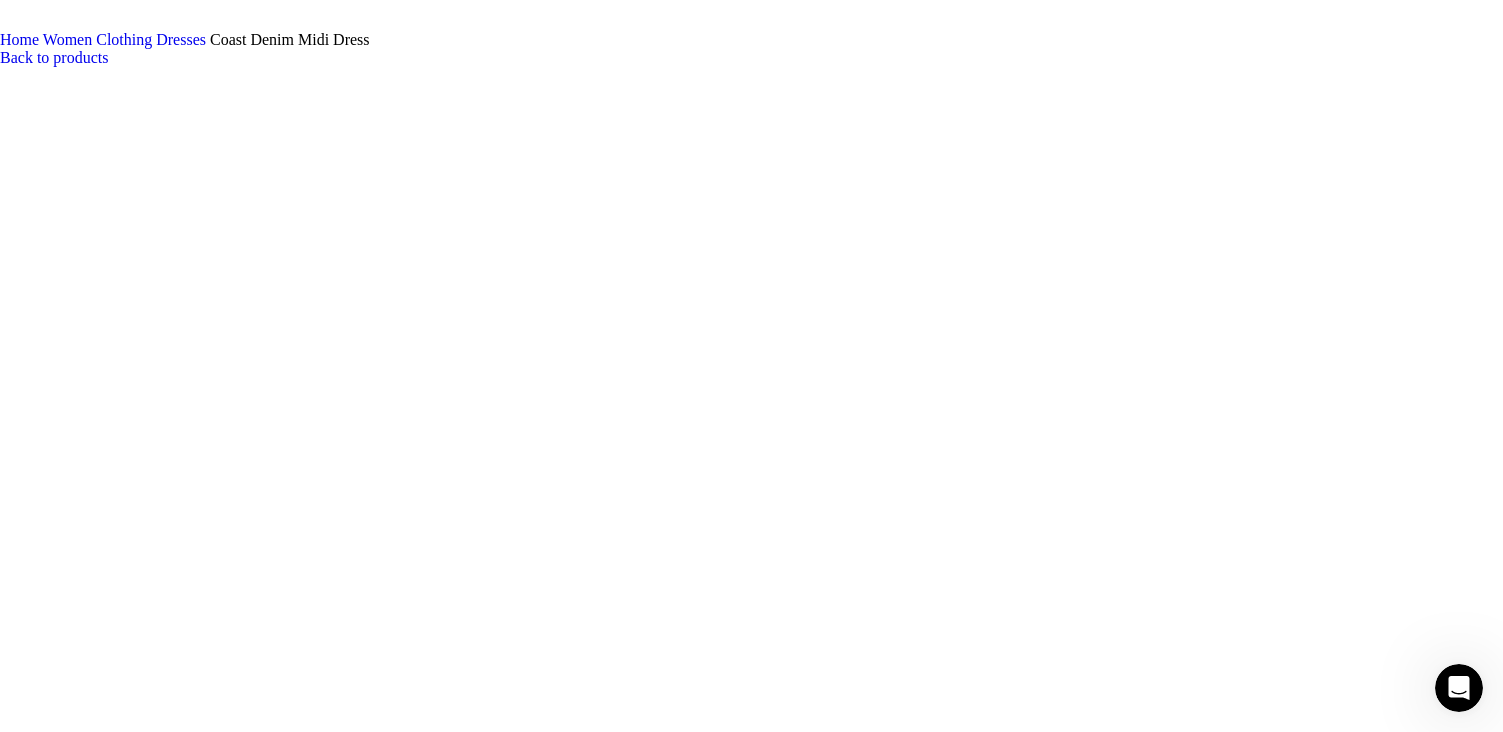 click at bounding box center (310, 1709) 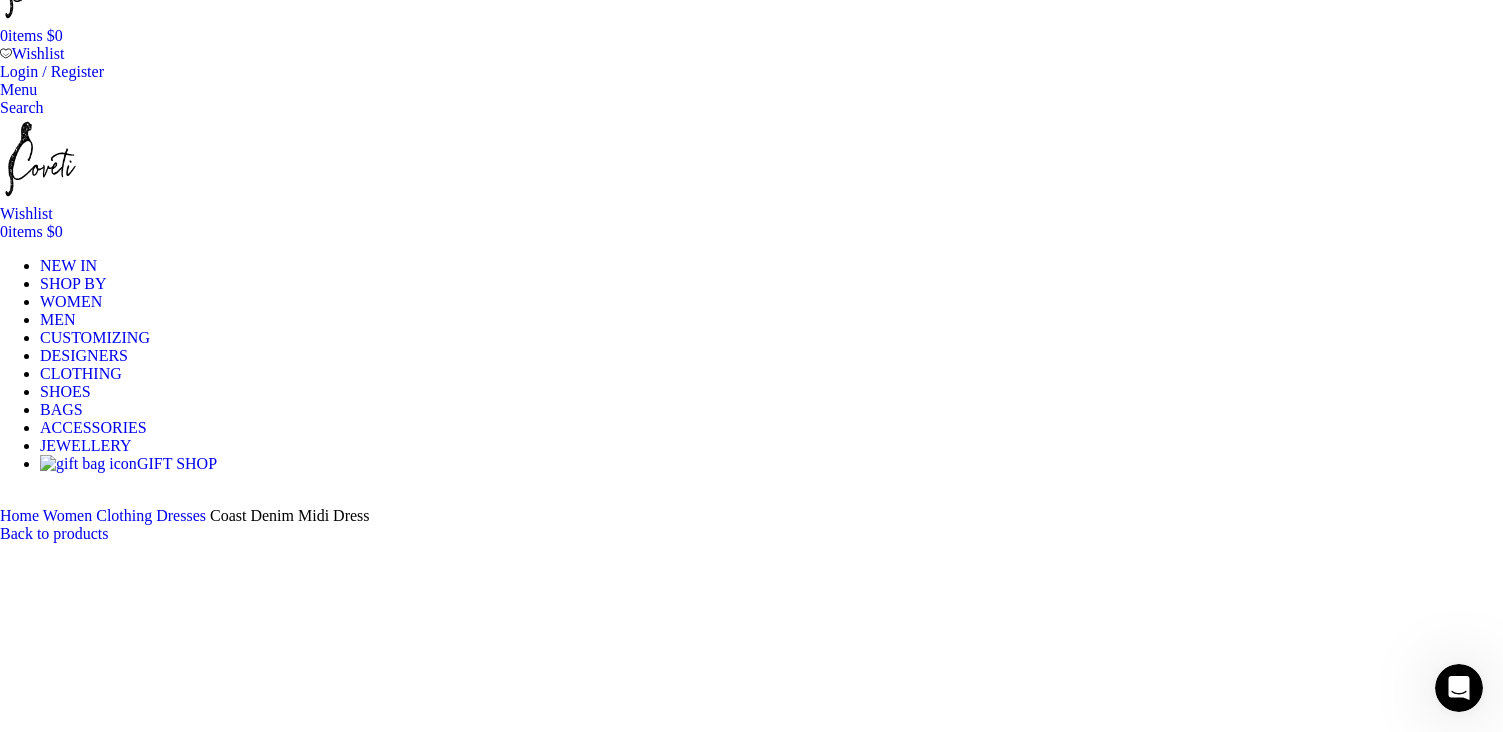scroll, scrollTop: 70, scrollLeft: 0, axis: vertical 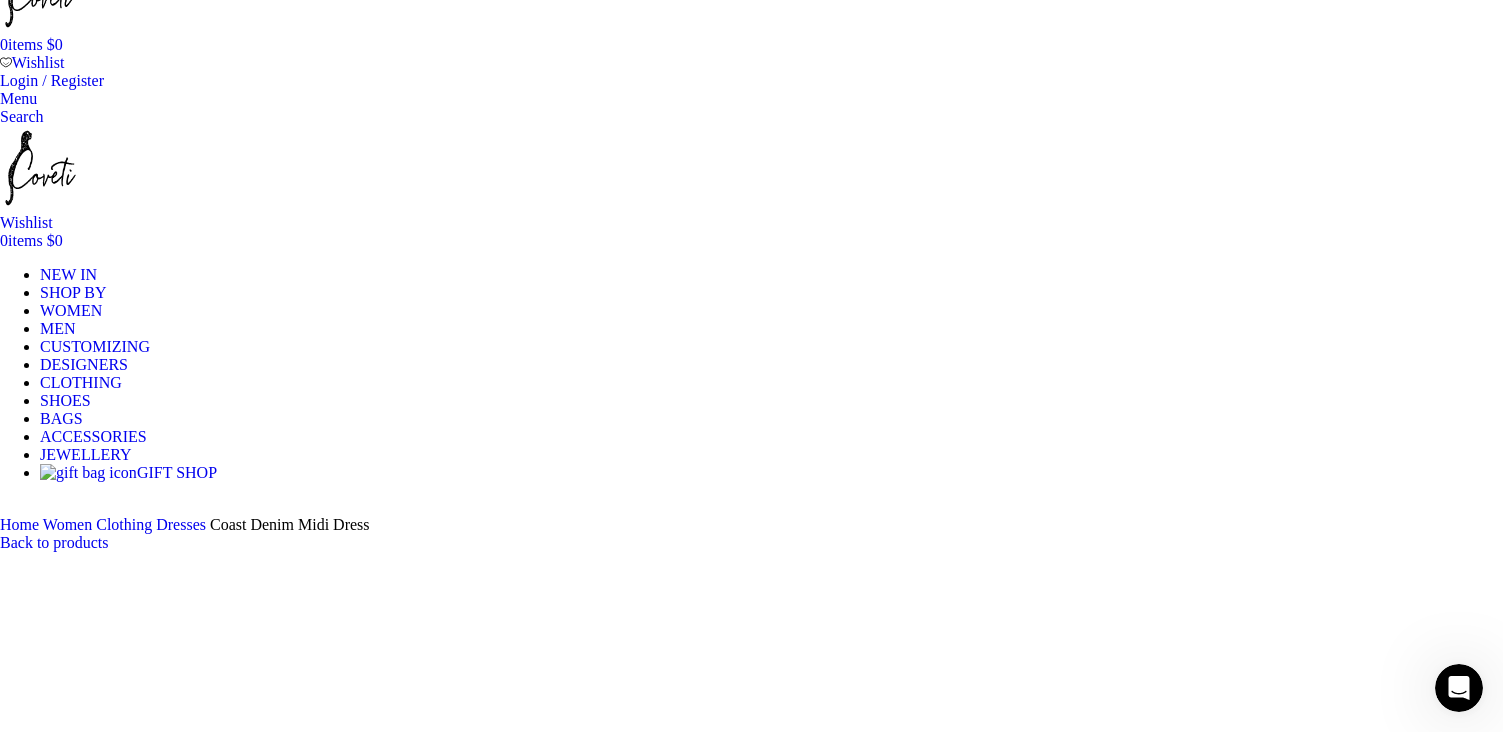 click on "Choose an option 4UK 6UK 8 UK 10 UK 12 UK" 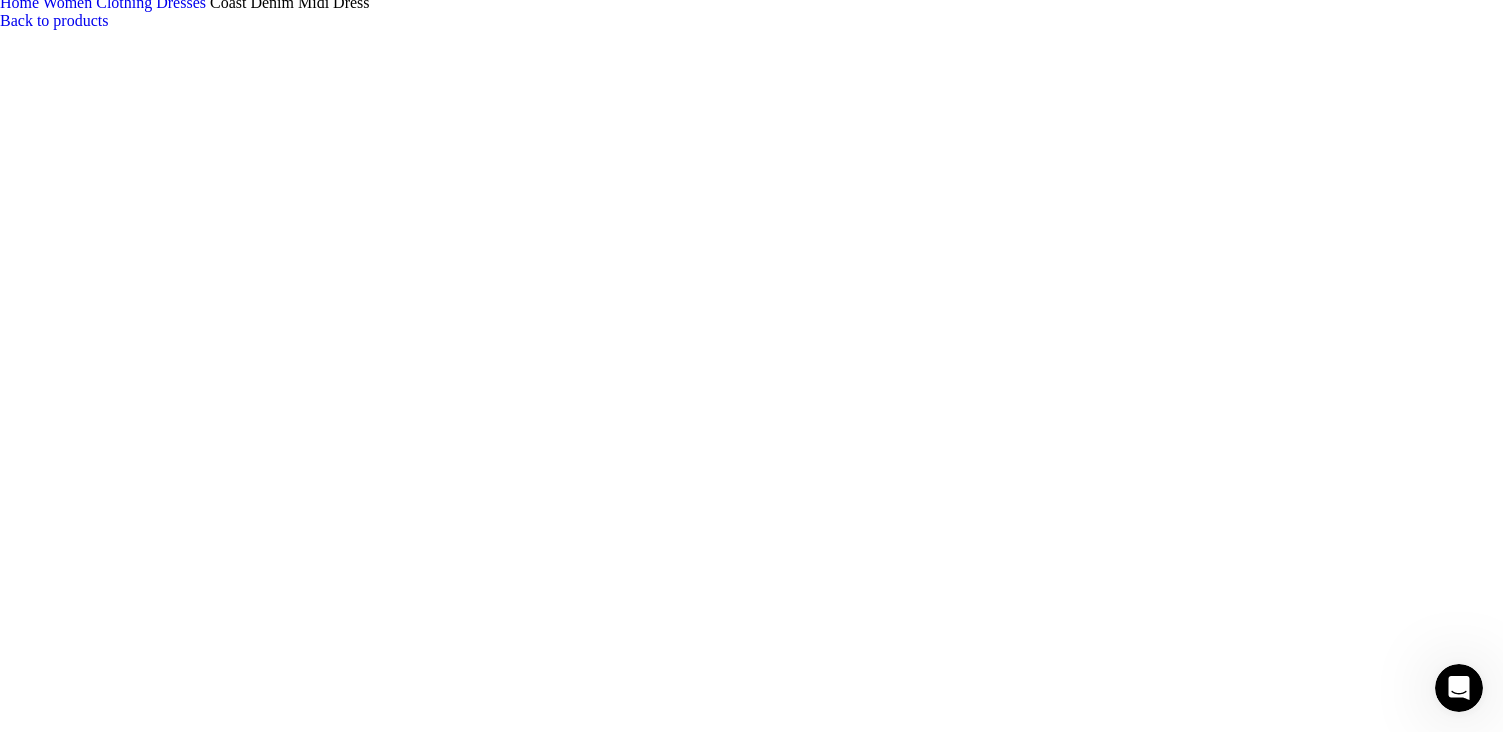scroll, scrollTop: 605, scrollLeft: 0, axis: vertical 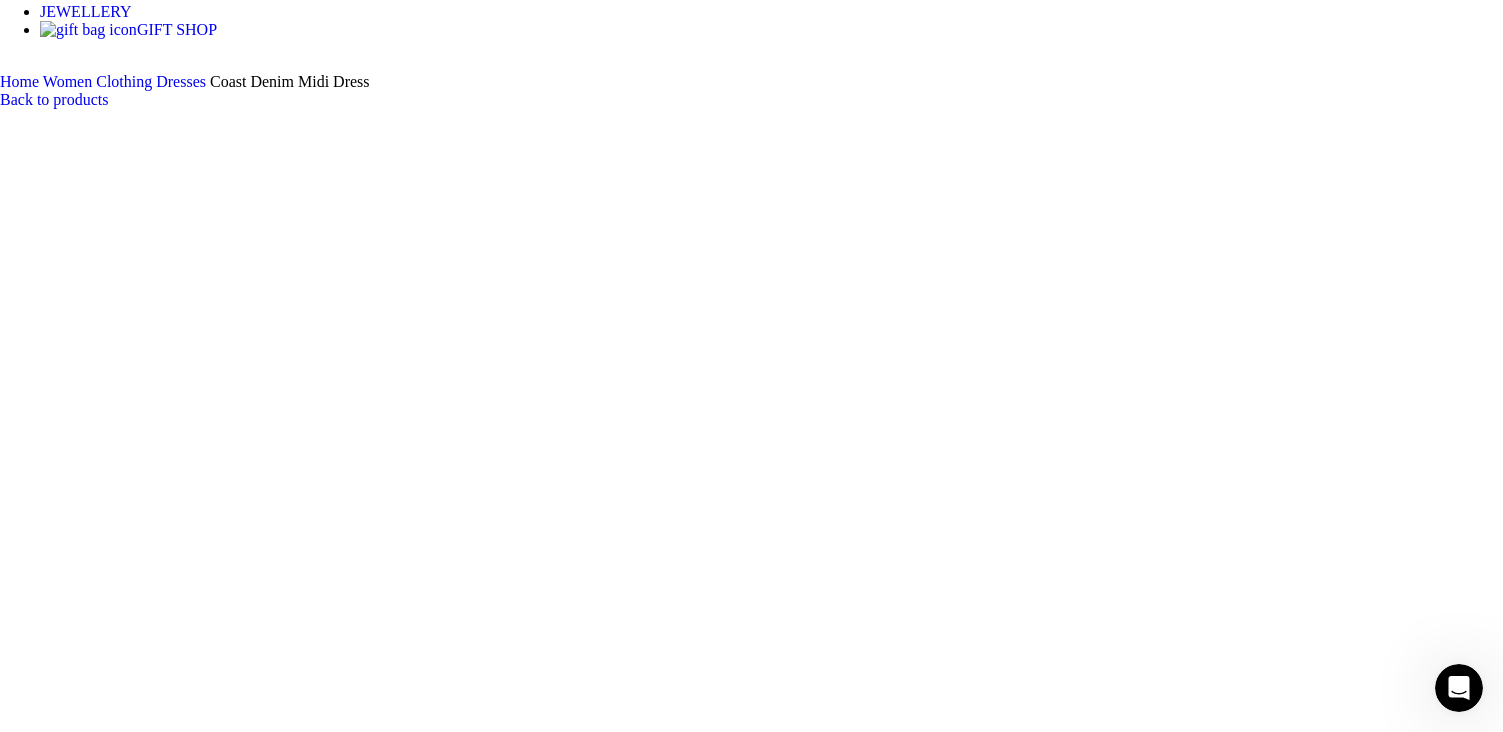 click at bounding box center (751, 1831) 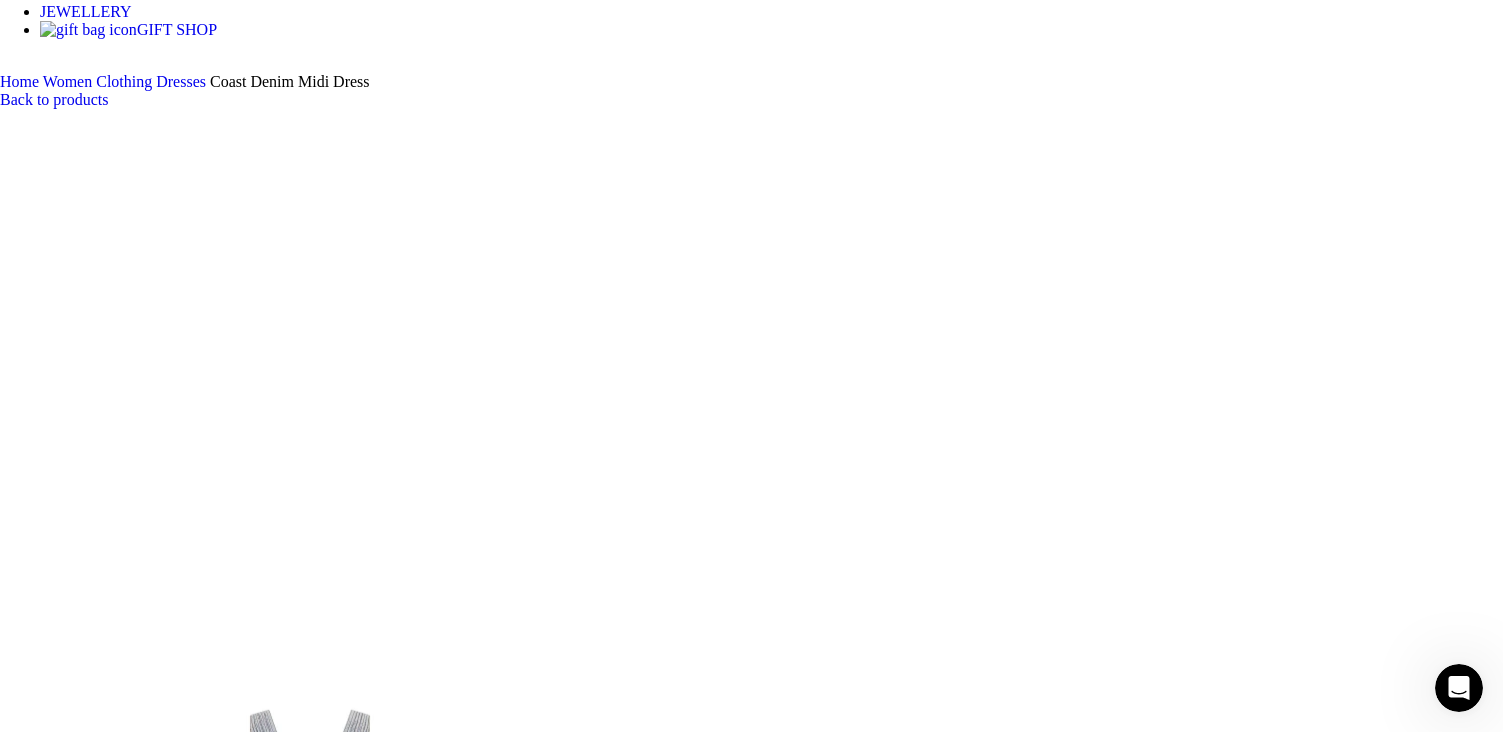click at bounding box center [751, 1831] 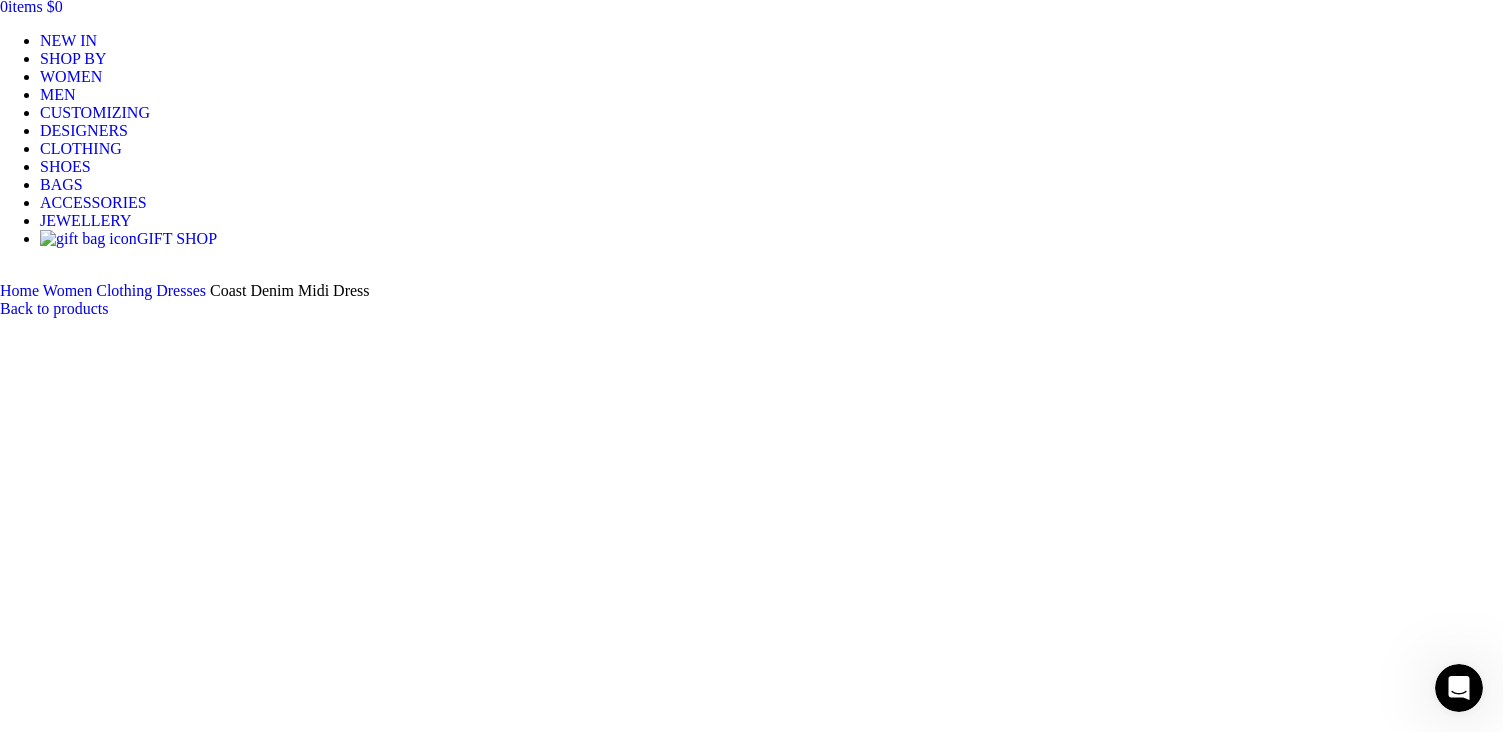 scroll, scrollTop: 286, scrollLeft: 0, axis: vertical 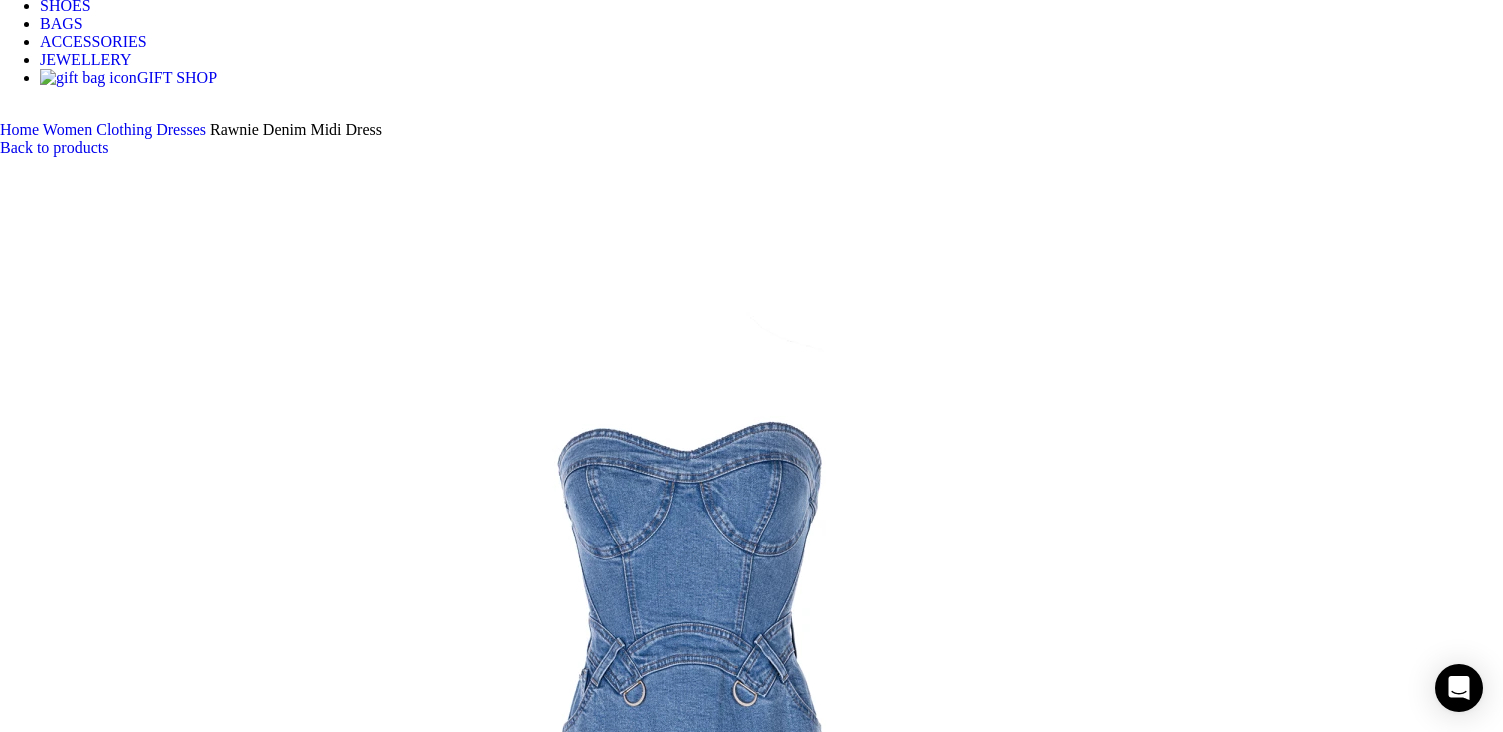 click at bounding box center (310, 1546) 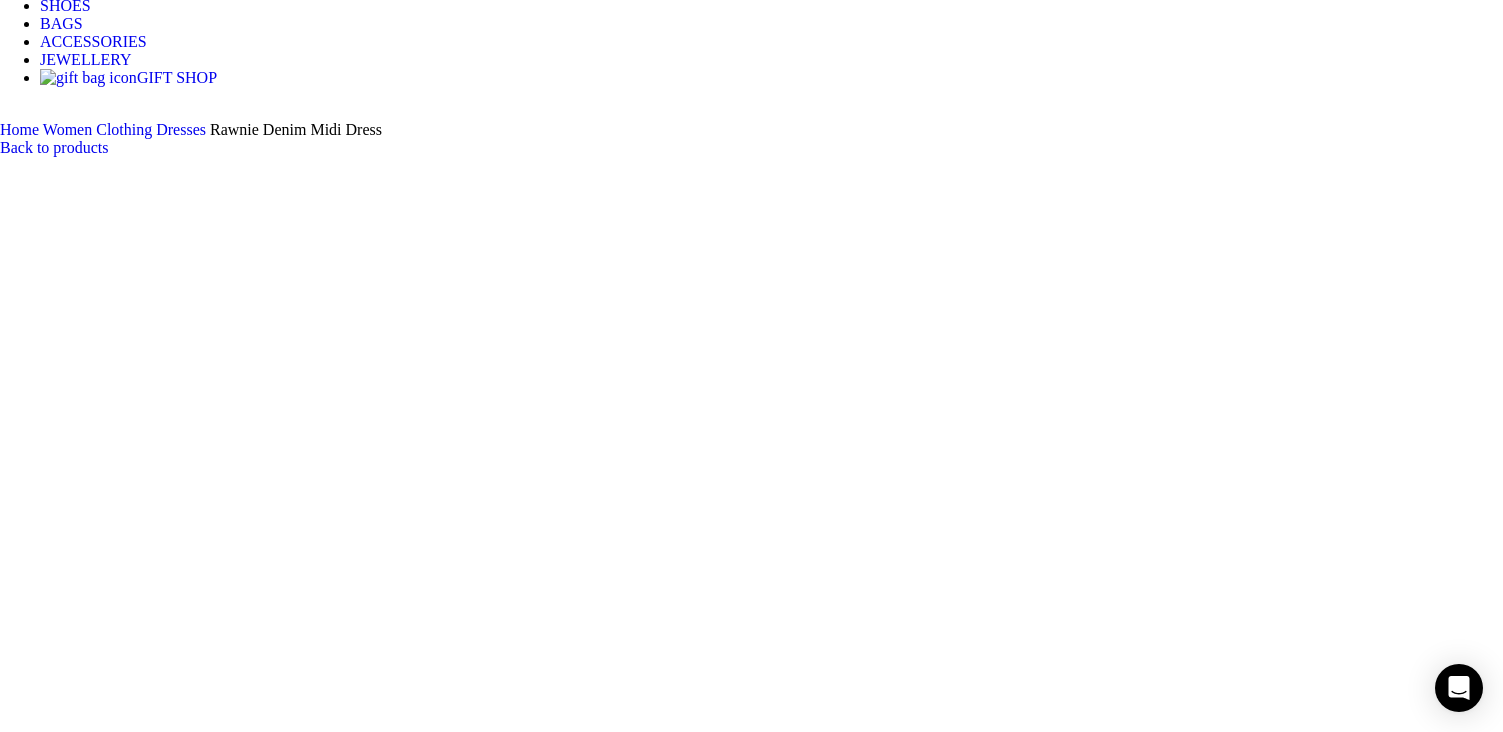scroll, scrollTop: 0, scrollLeft: 210, axis: horizontal 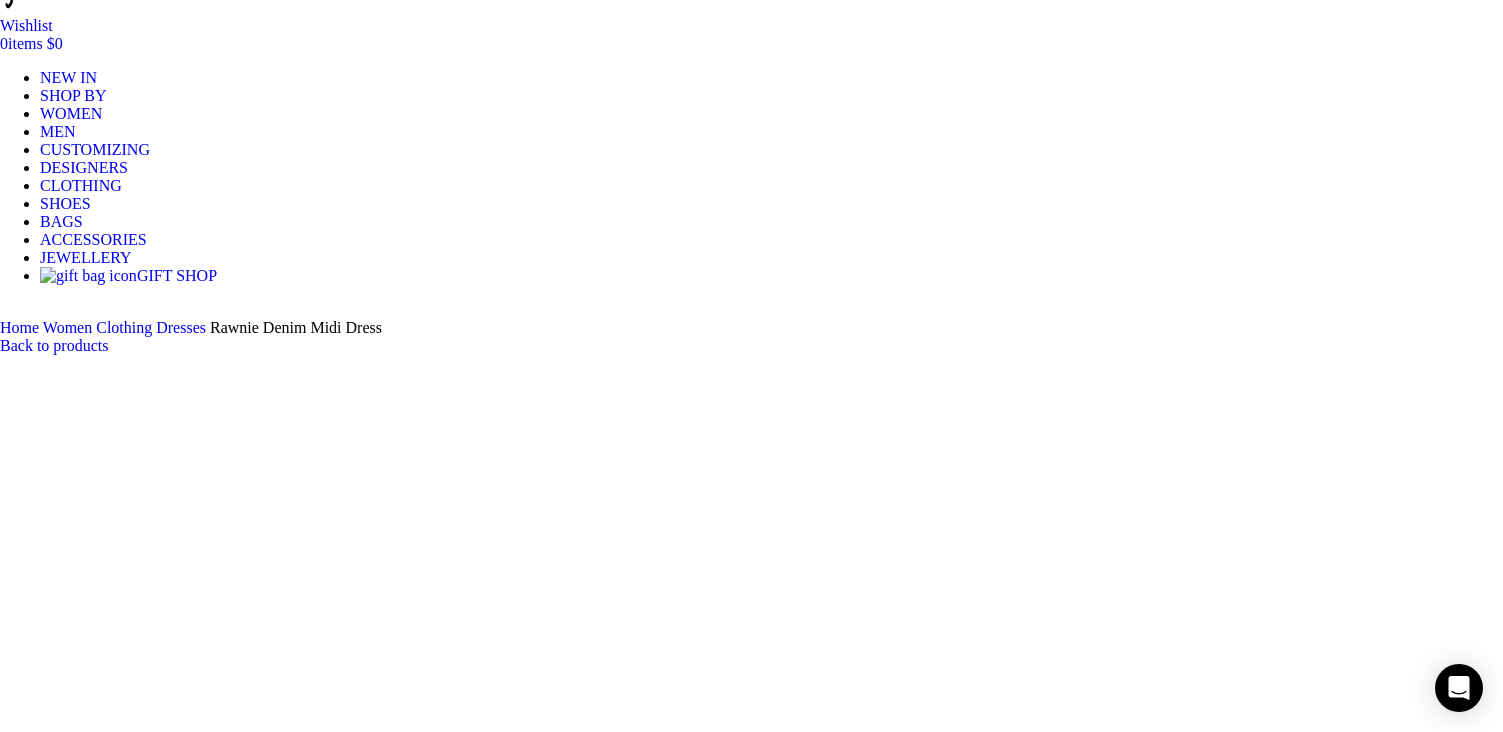 click at bounding box center (310, 1618) 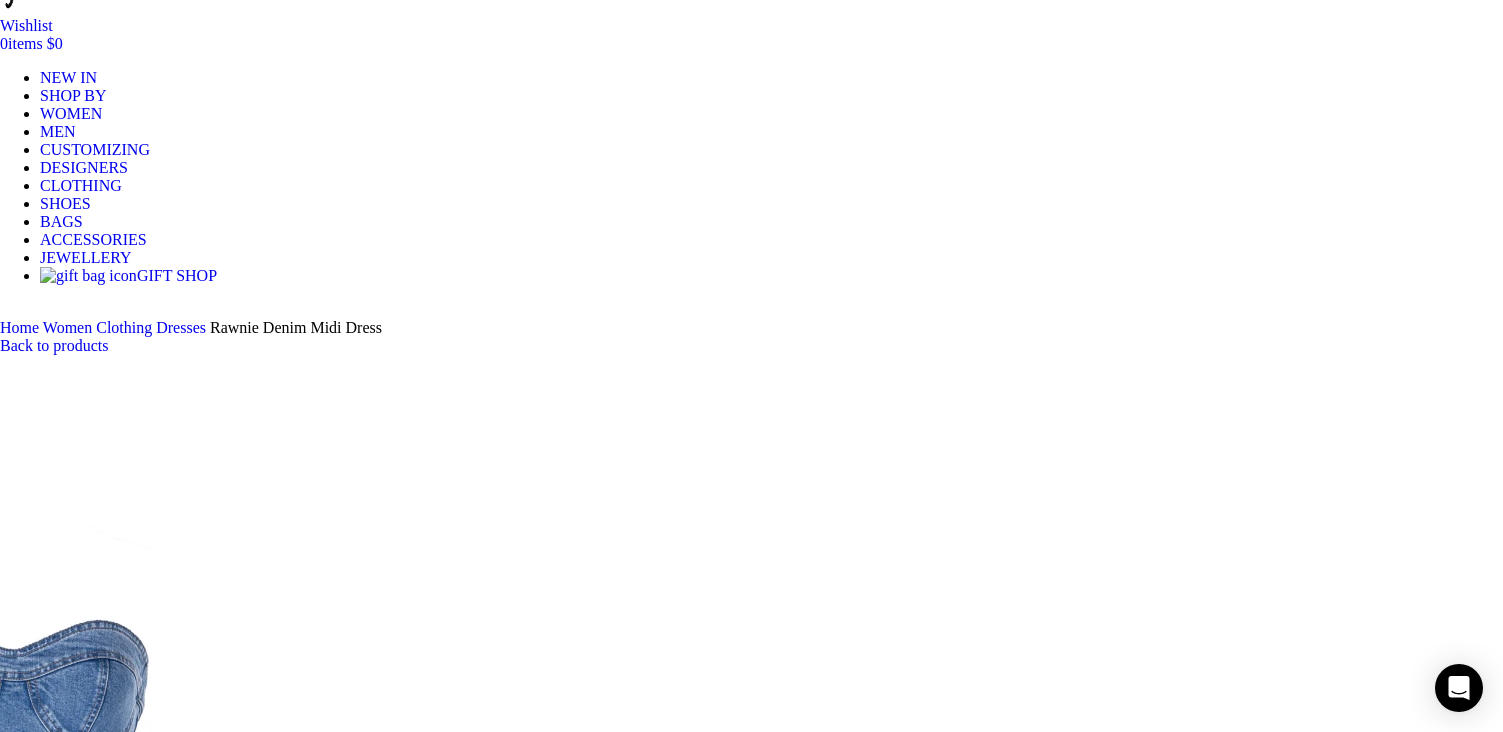 click at bounding box center [310, 1491] 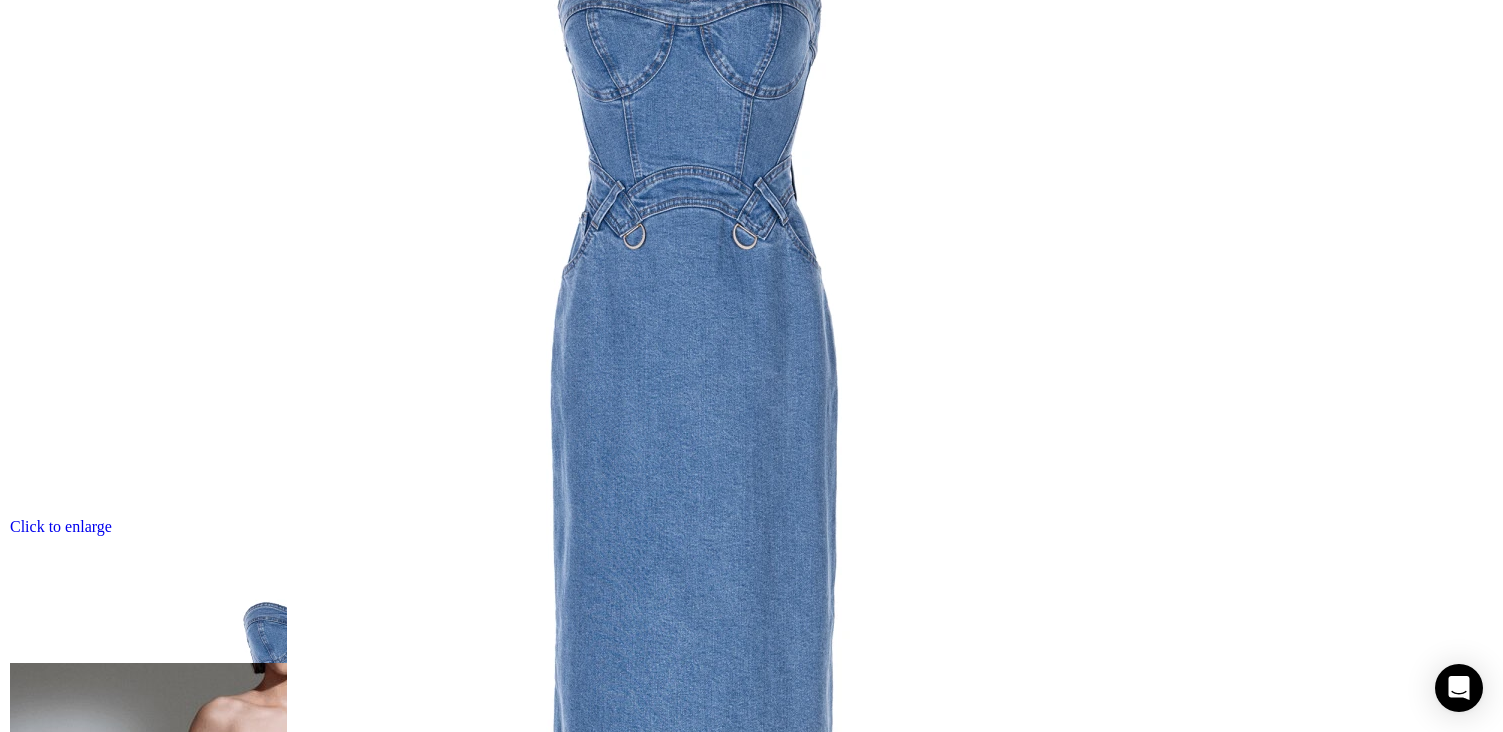 scroll, scrollTop: 28, scrollLeft: 0, axis: vertical 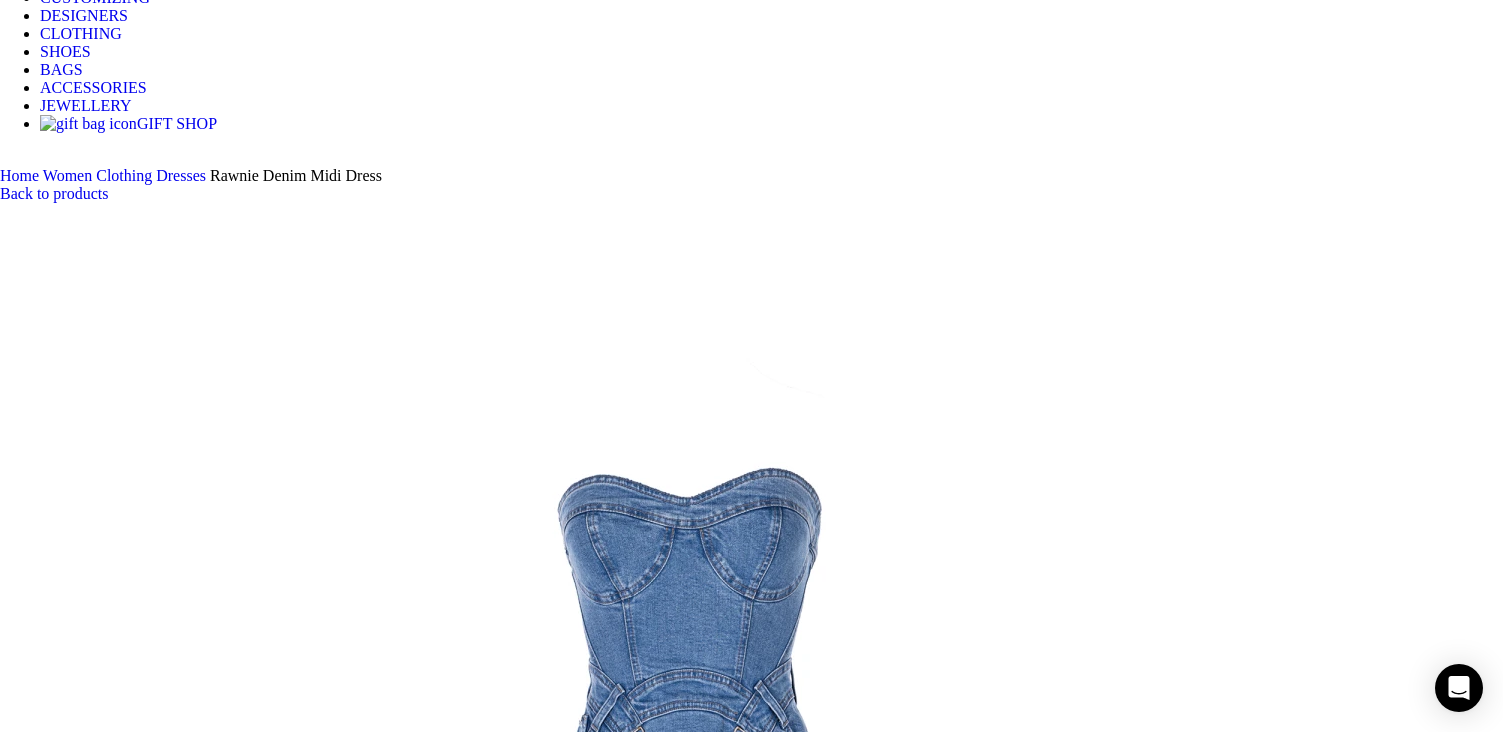 click at bounding box center [310, 1719] 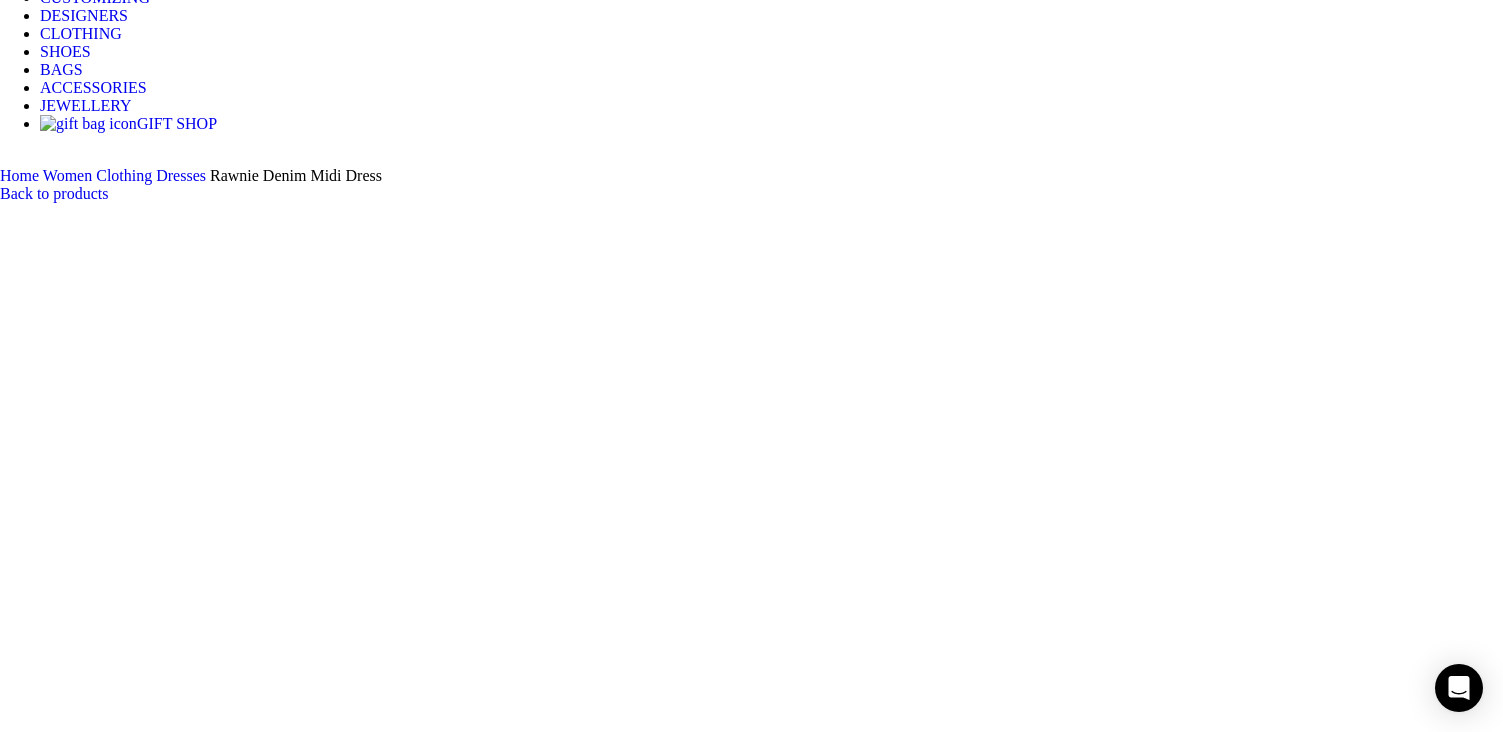 scroll, scrollTop: 0, scrollLeft: 842, axis: horizontal 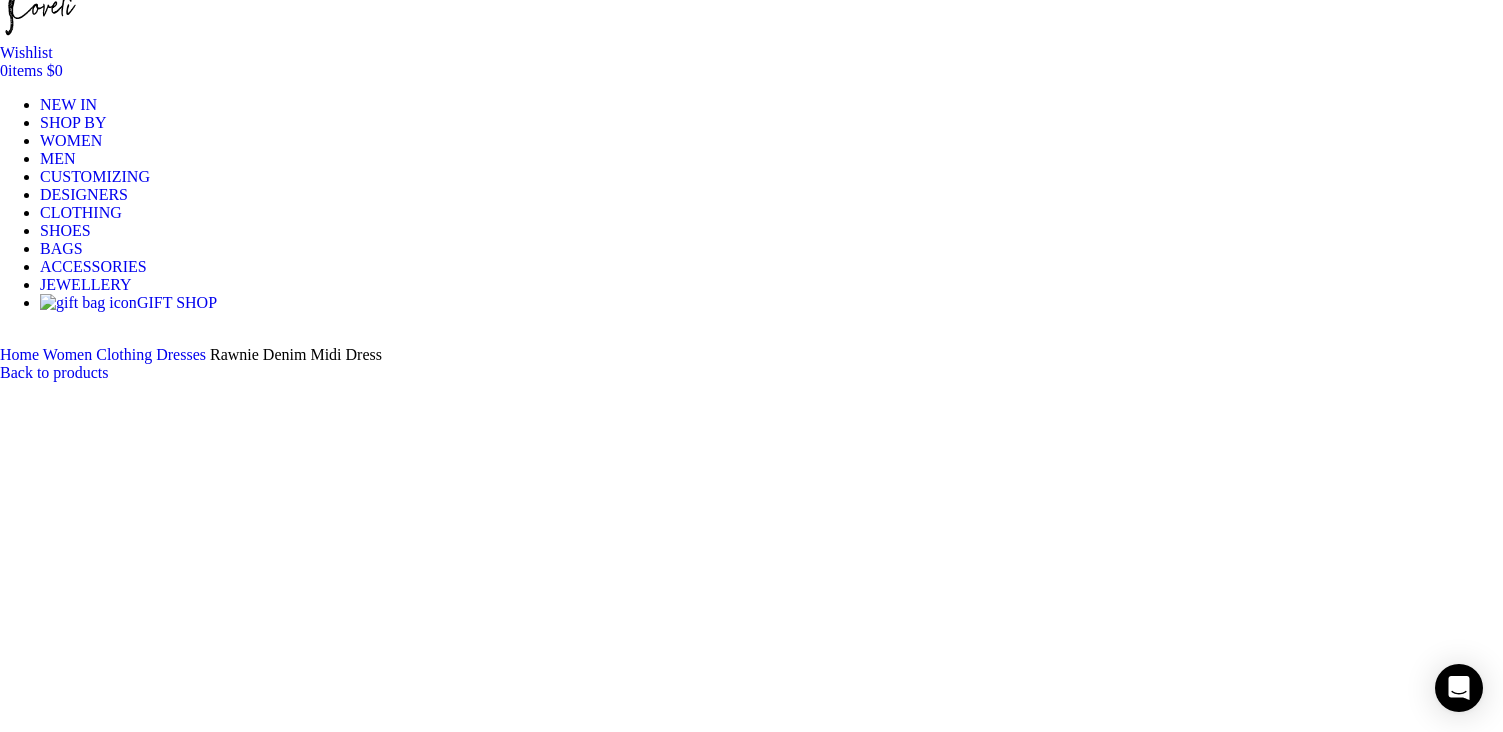 click at bounding box center (310, 1518) 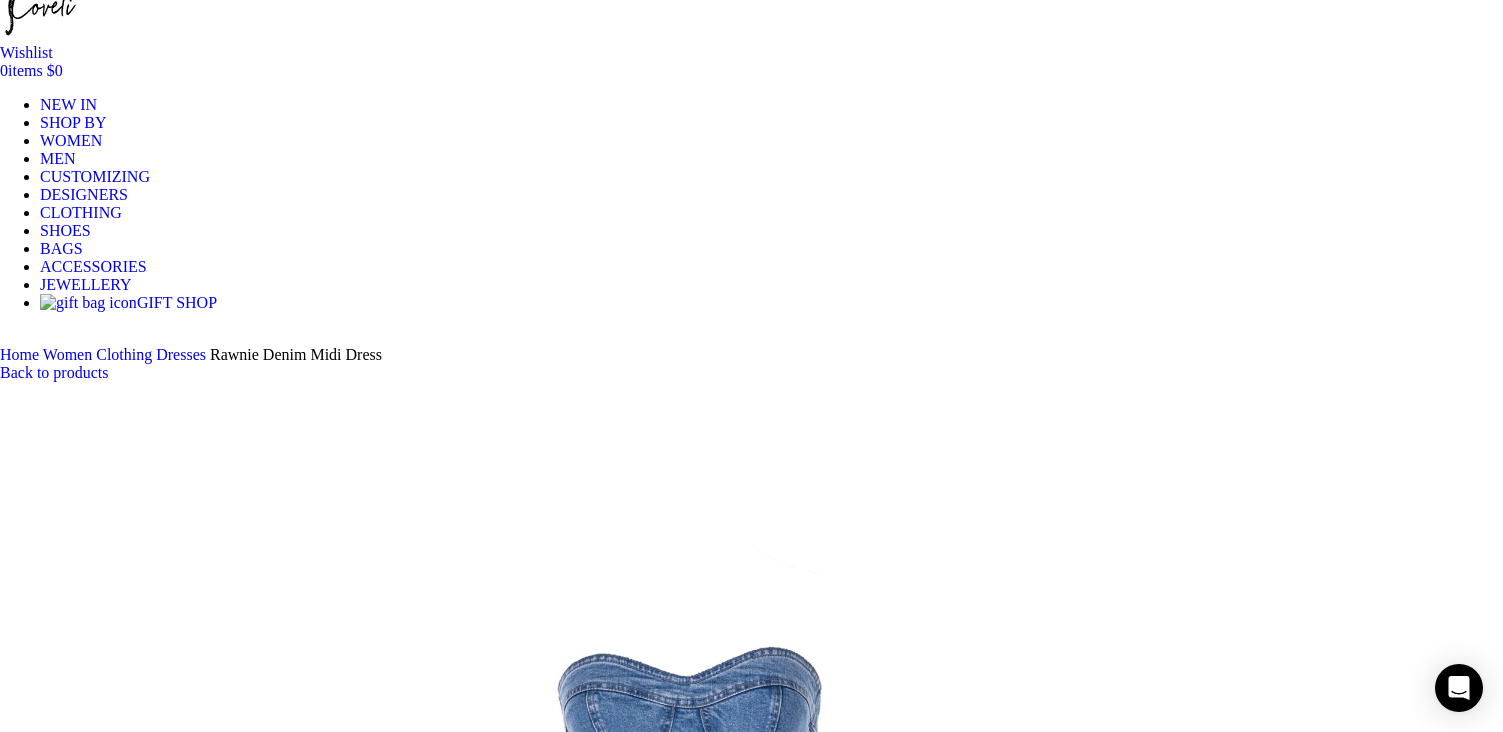 scroll, scrollTop: 0, scrollLeft: 1684, axis: horizontal 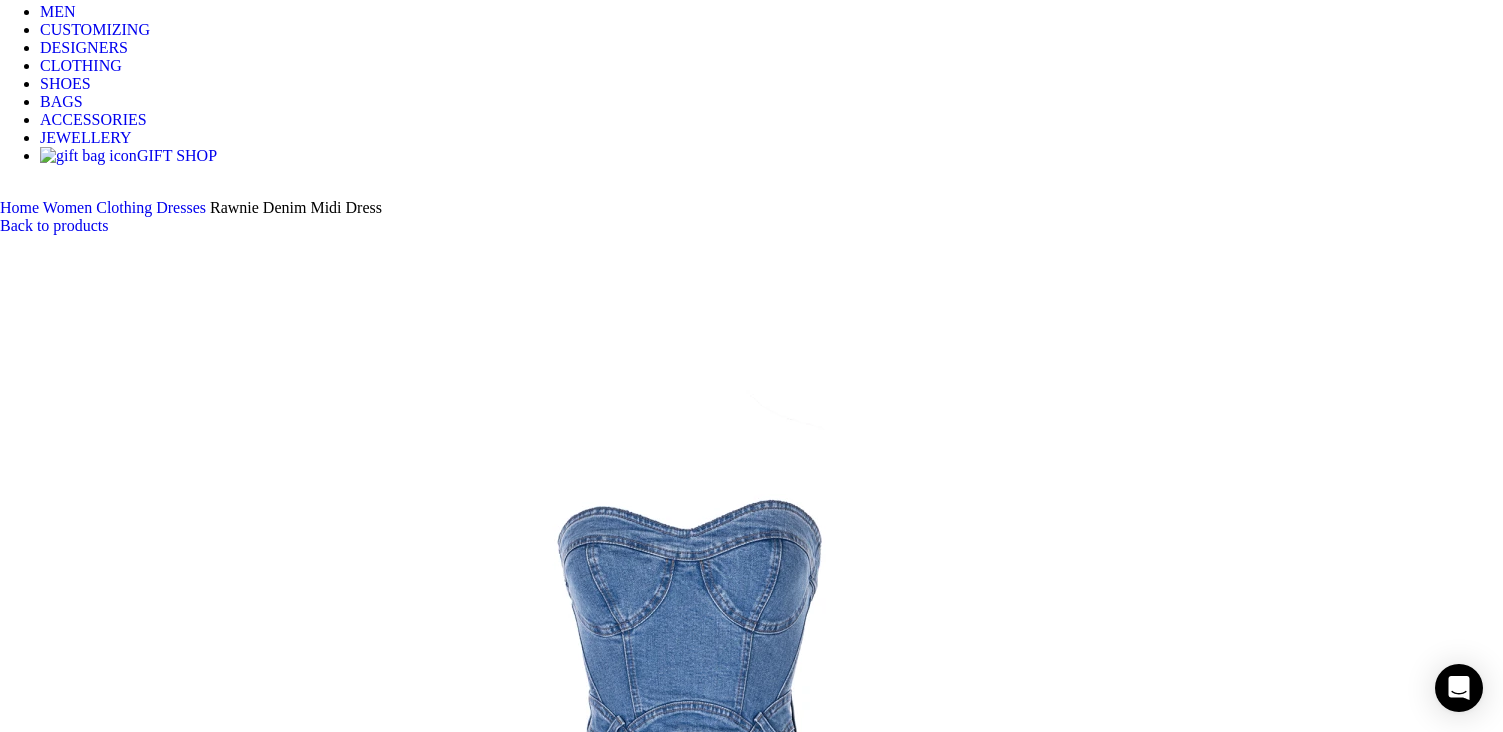 click at bounding box center [310, 1751] 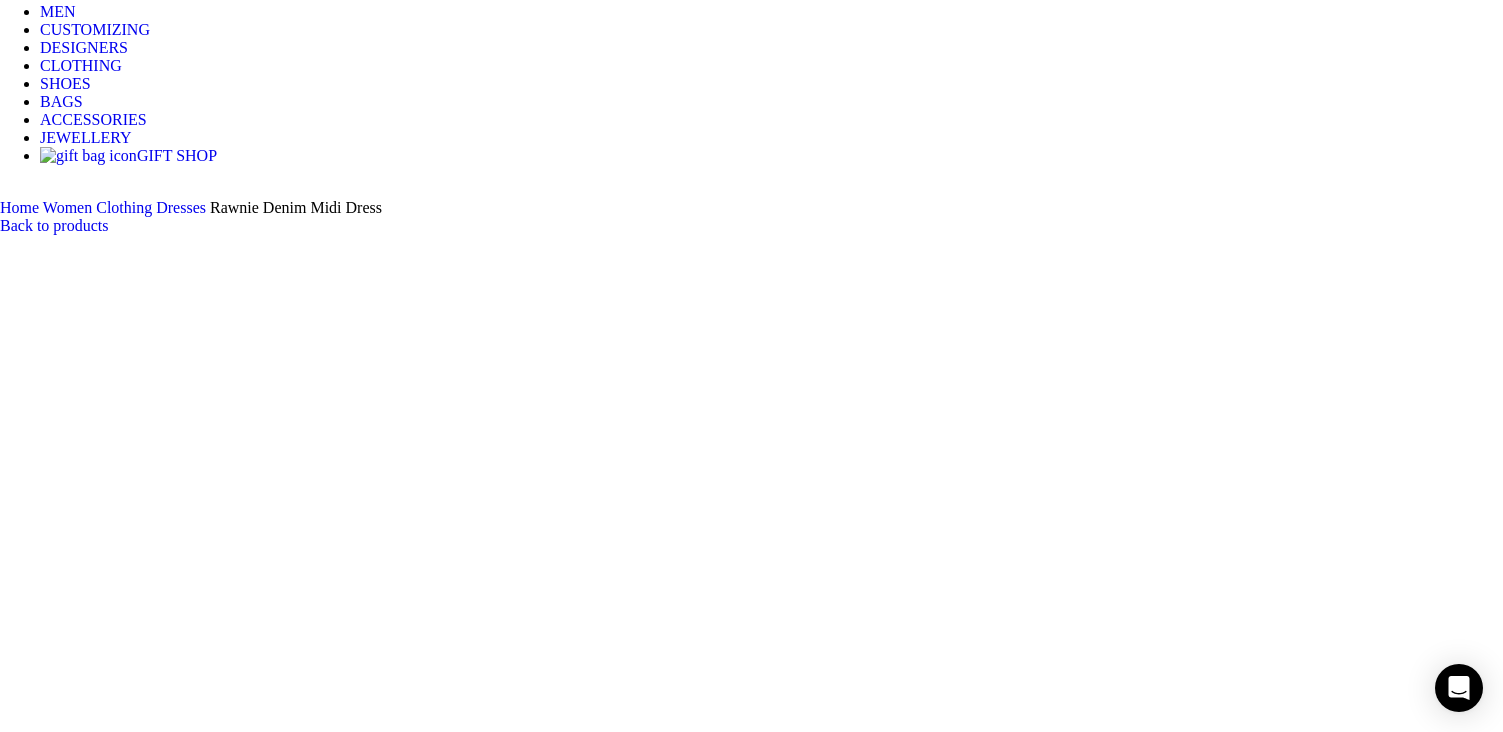 click at bounding box center (310, 1877) 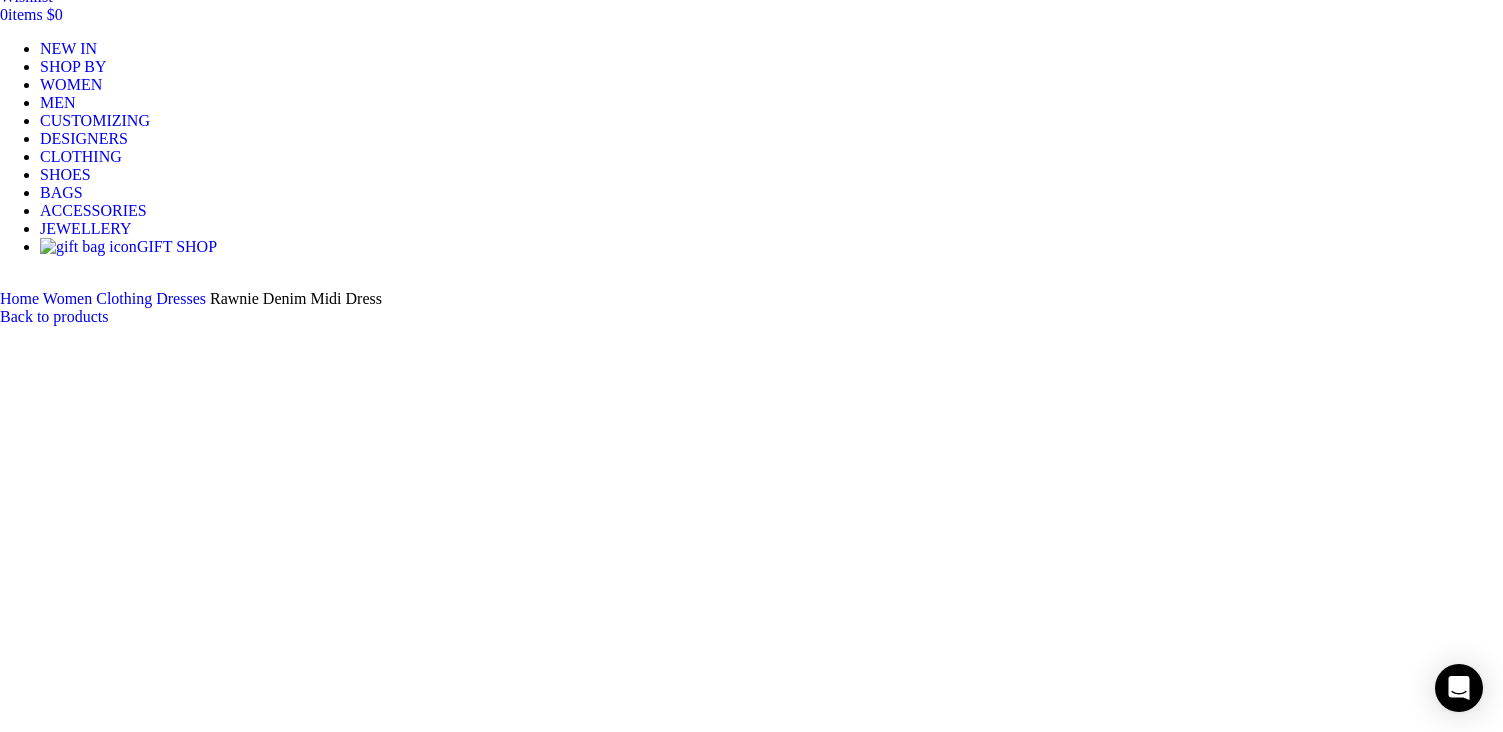 scroll, scrollTop: 293, scrollLeft: 0, axis: vertical 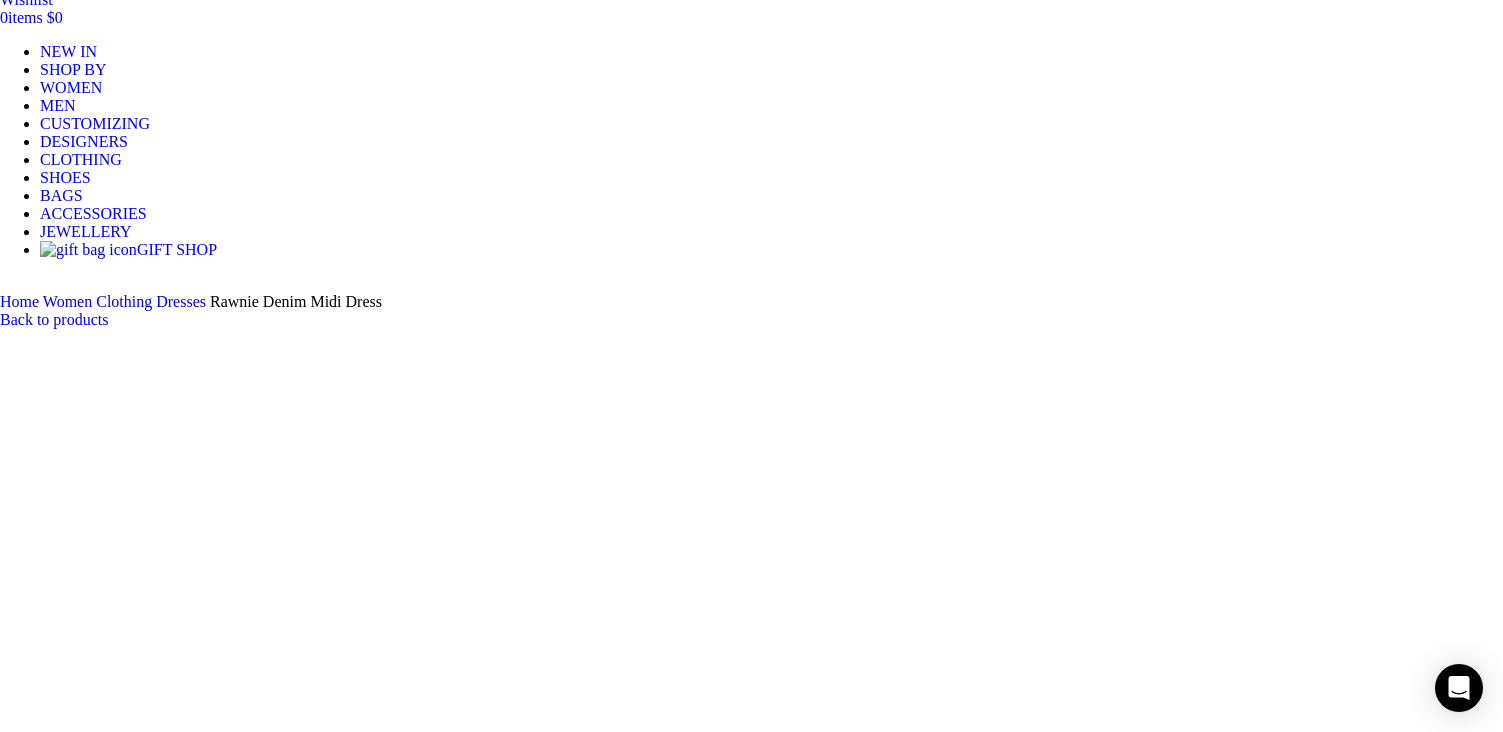 click at bounding box center (310, 1592) 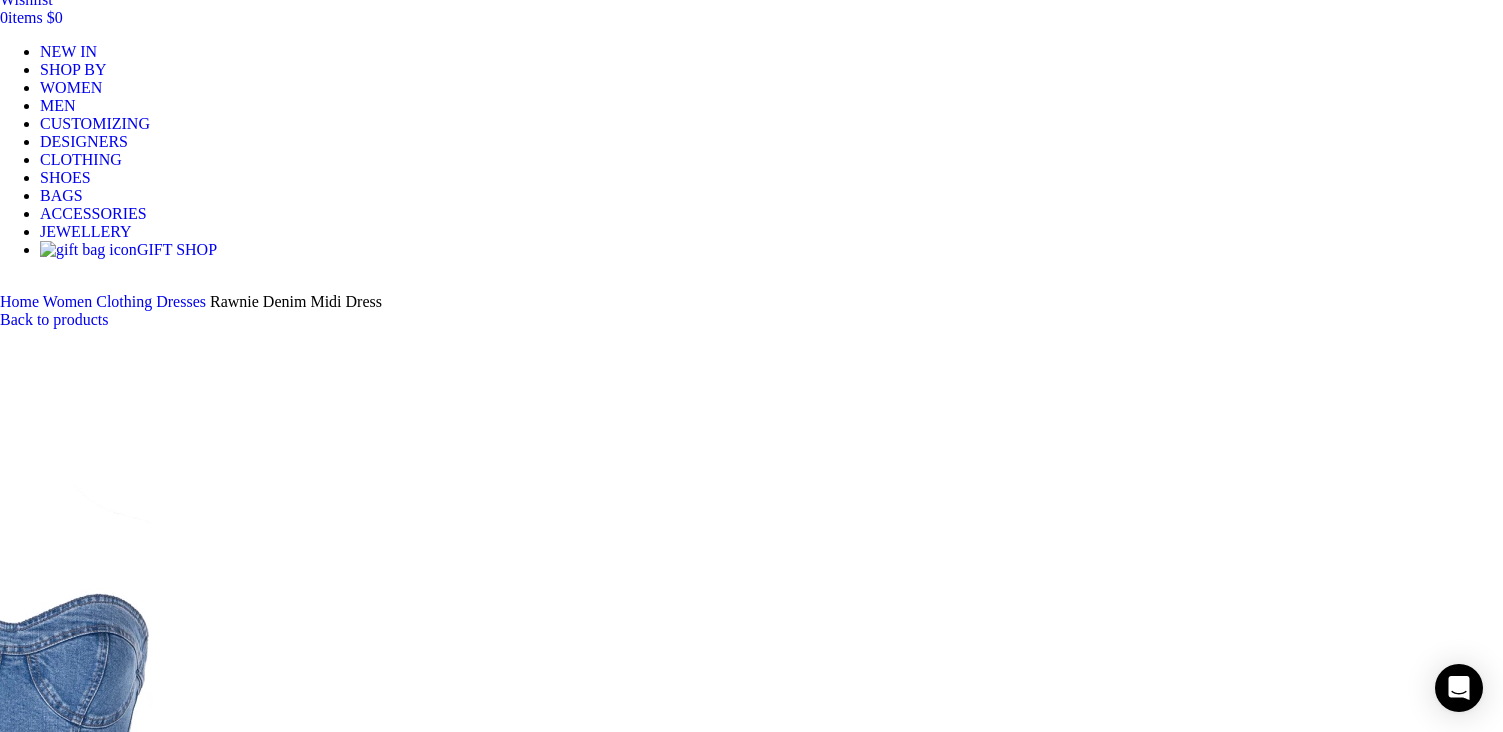 click at bounding box center [17, 2288] 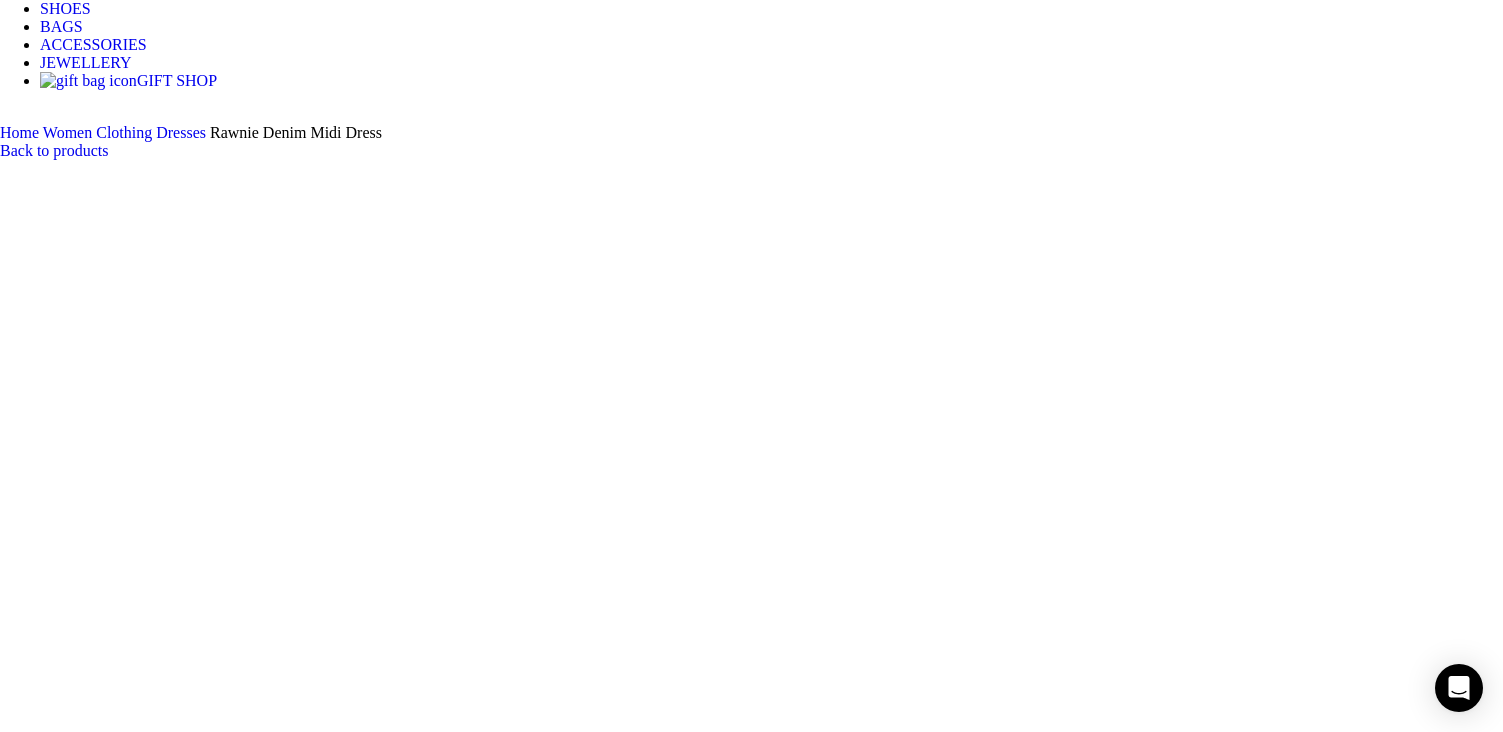 scroll, scrollTop: 393, scrollLeft: 0, axis: vertical 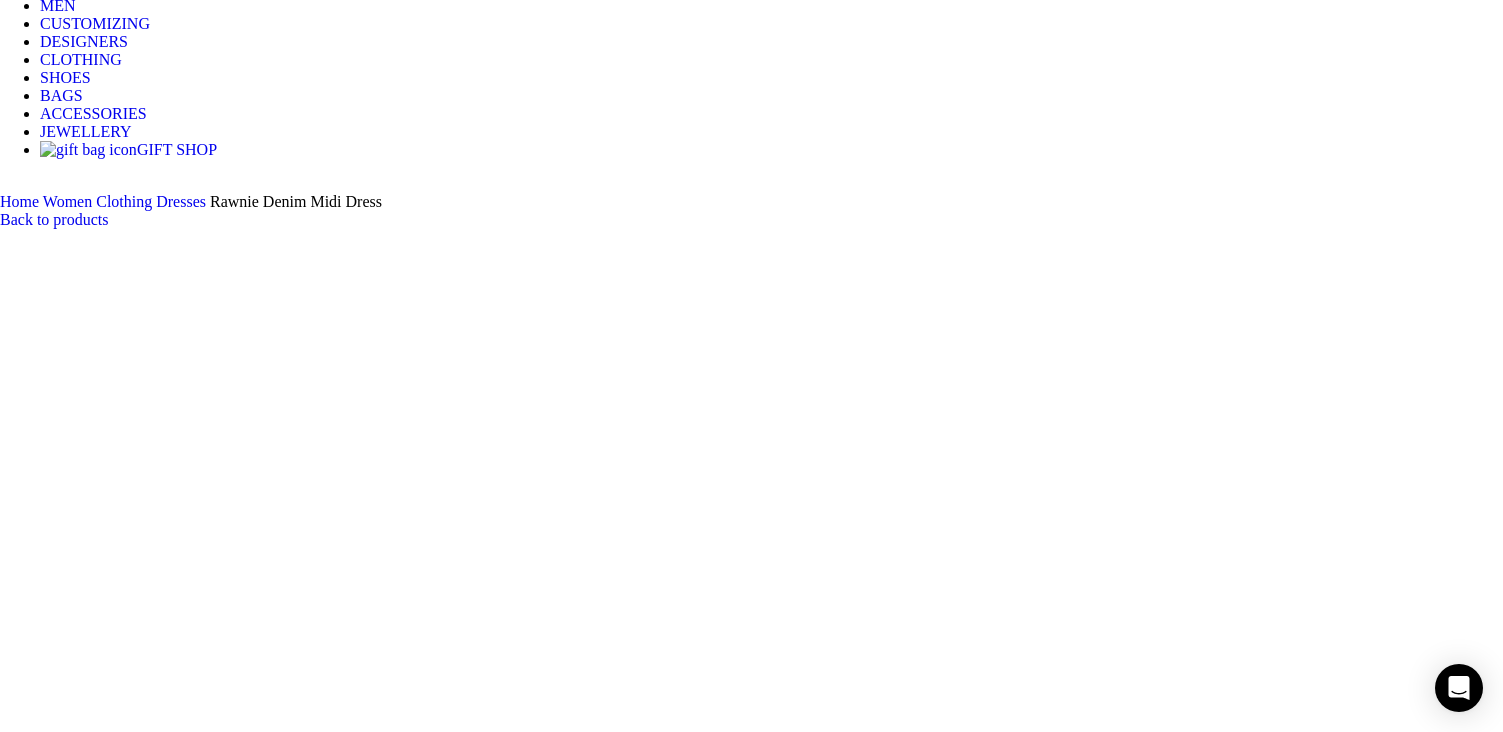 click at bounding box center [310, 1745] 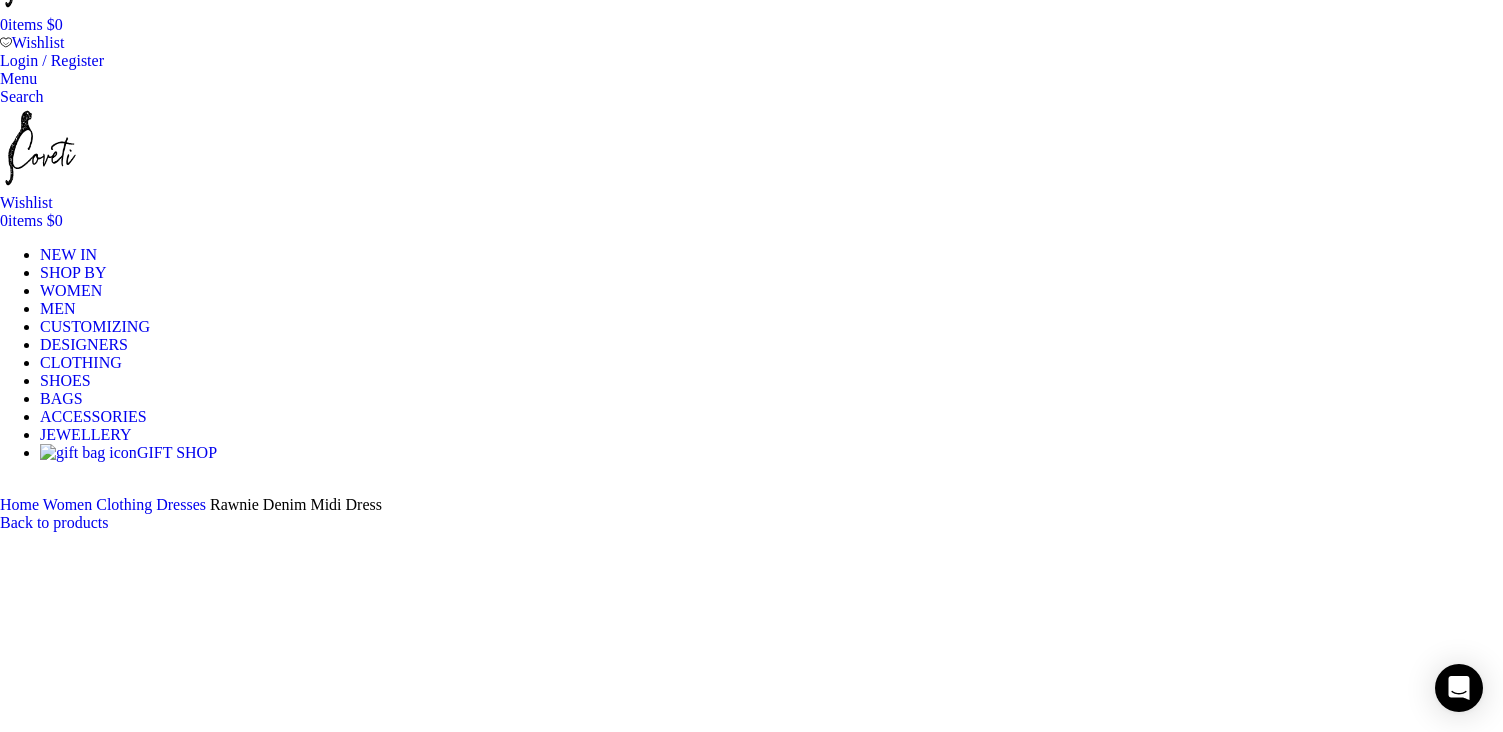 scroll, scrollTop: 81, scrollLeft: 0, axis: vertical 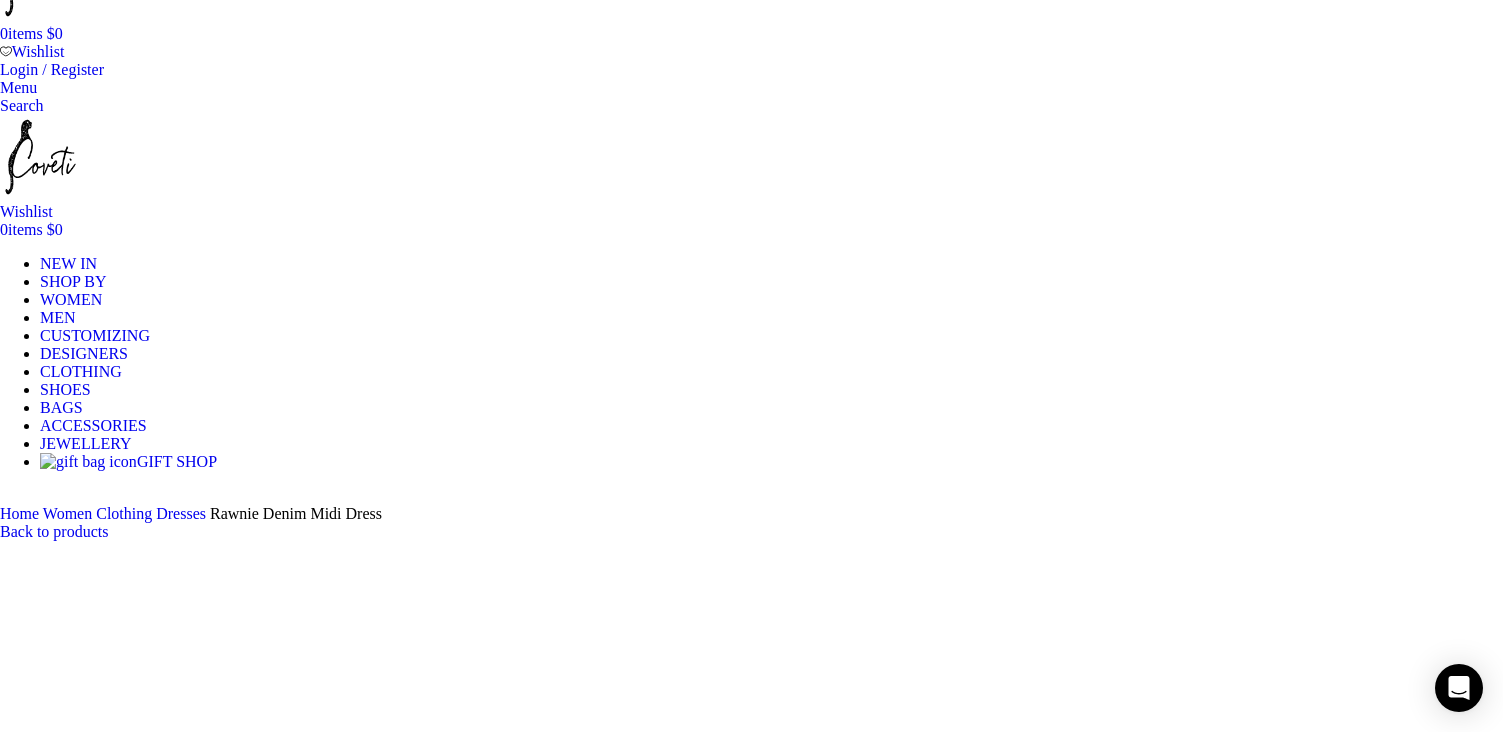 click at bounding box center [310, 1677] 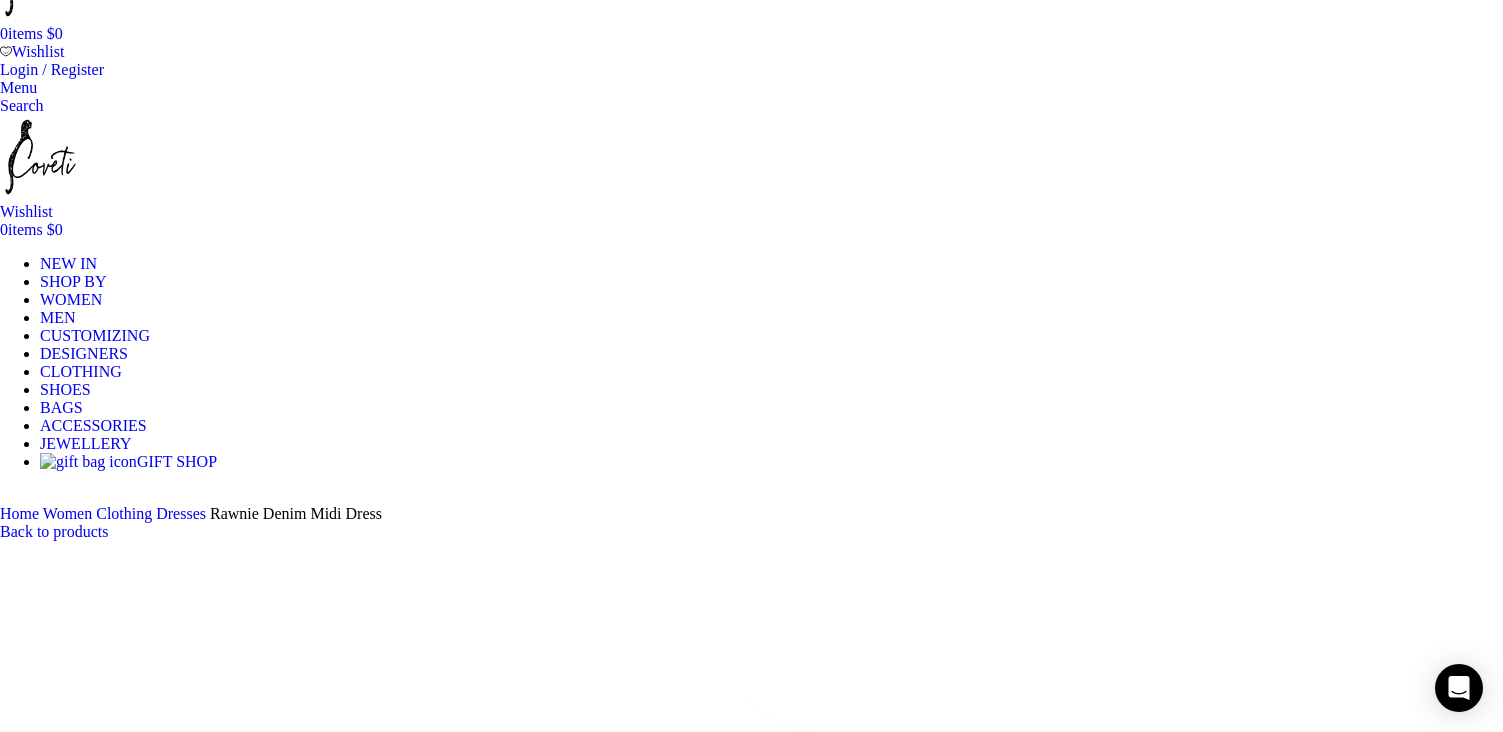 scroll, scrollTop: 0, scrollLeft: 0, axis: both 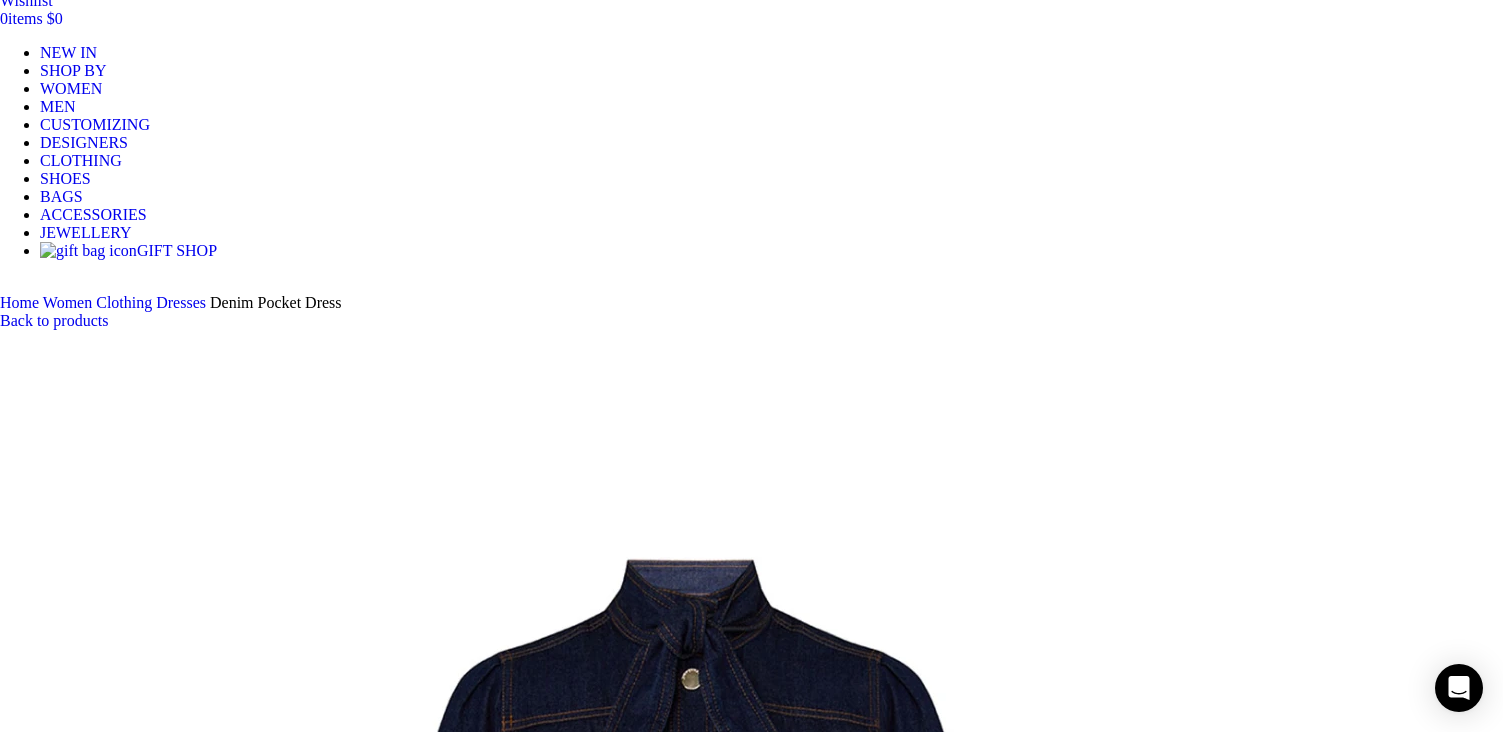 click at bounding box center [310, 1593] 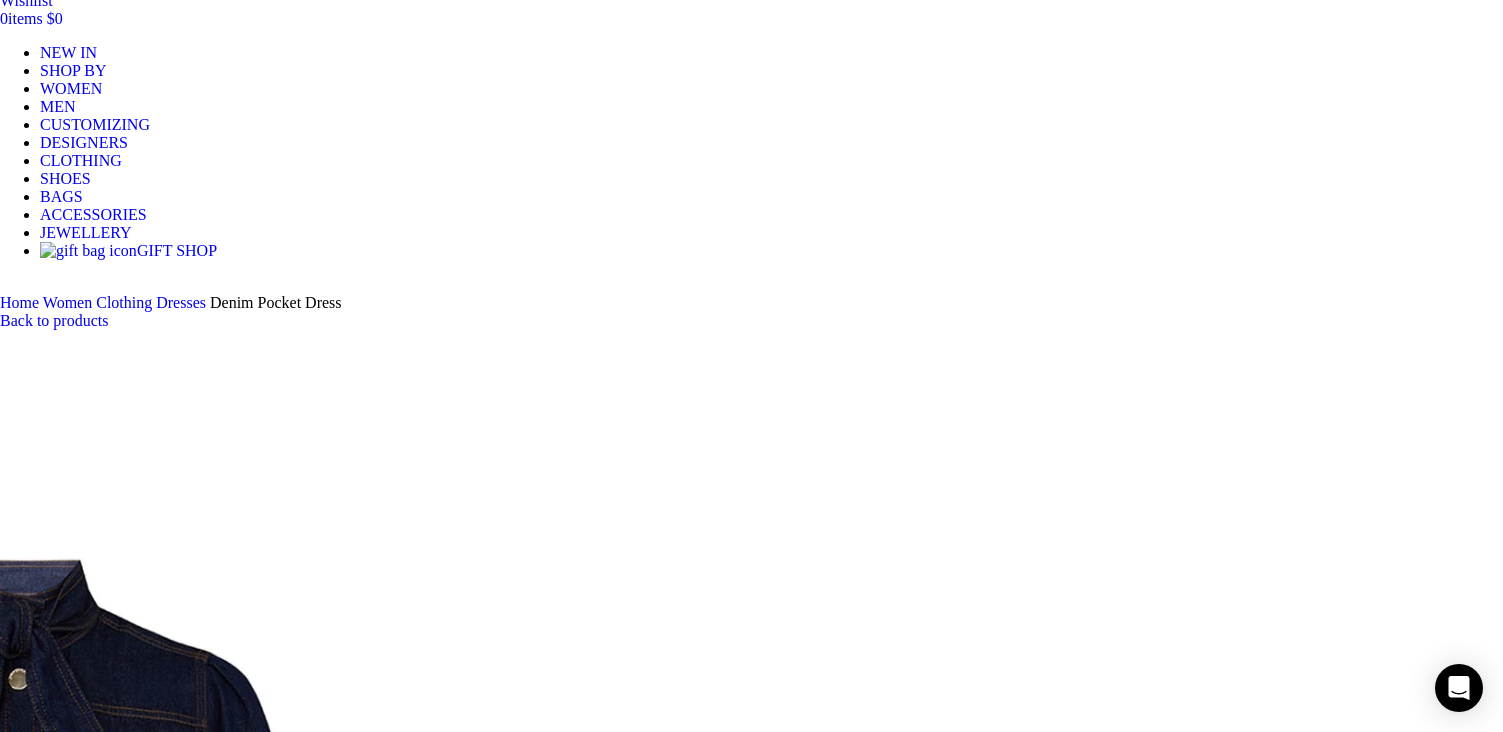 click at bounding box center [310, 1719] 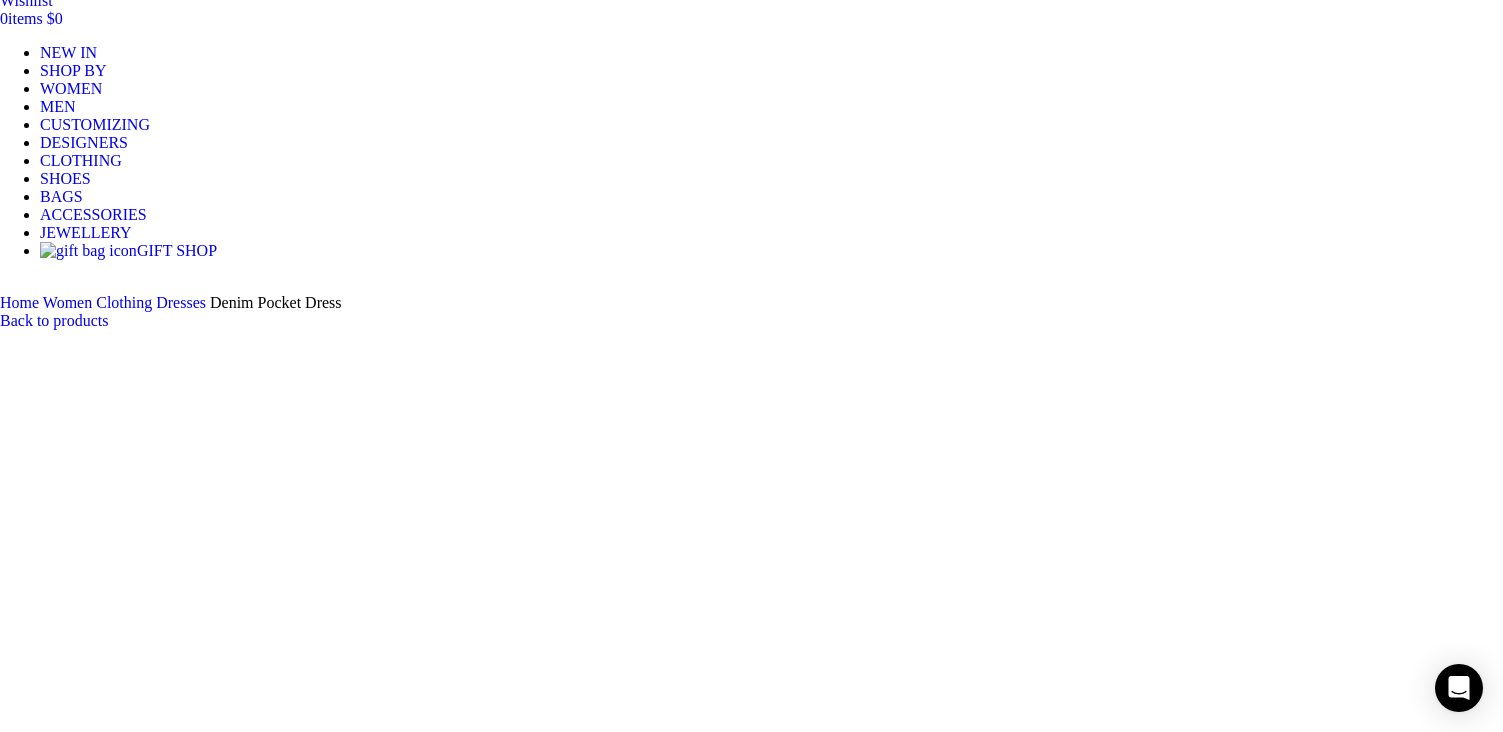 click at bounding box center [310, 1846] 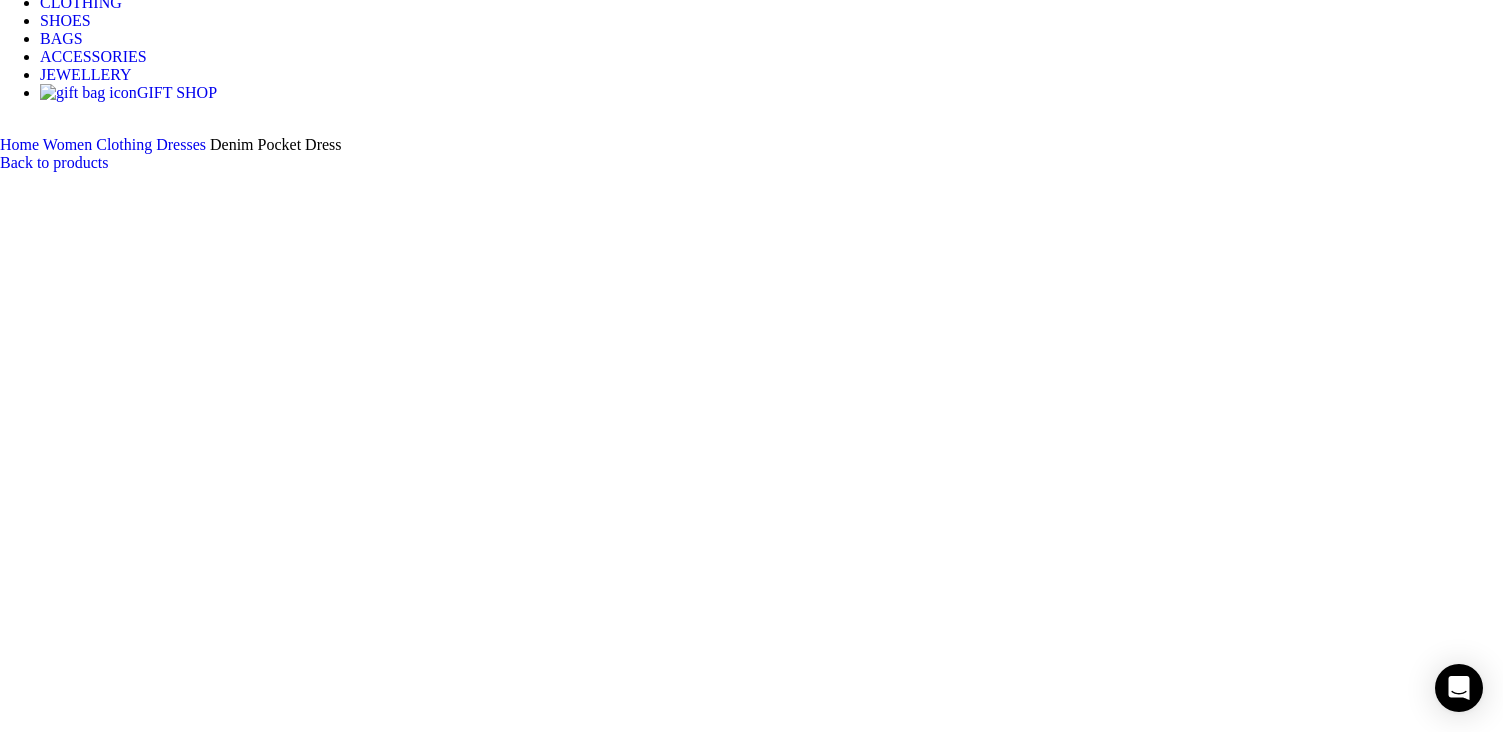 scroll, scrollTop: 462, scrollLeft: 0, axis: vertical 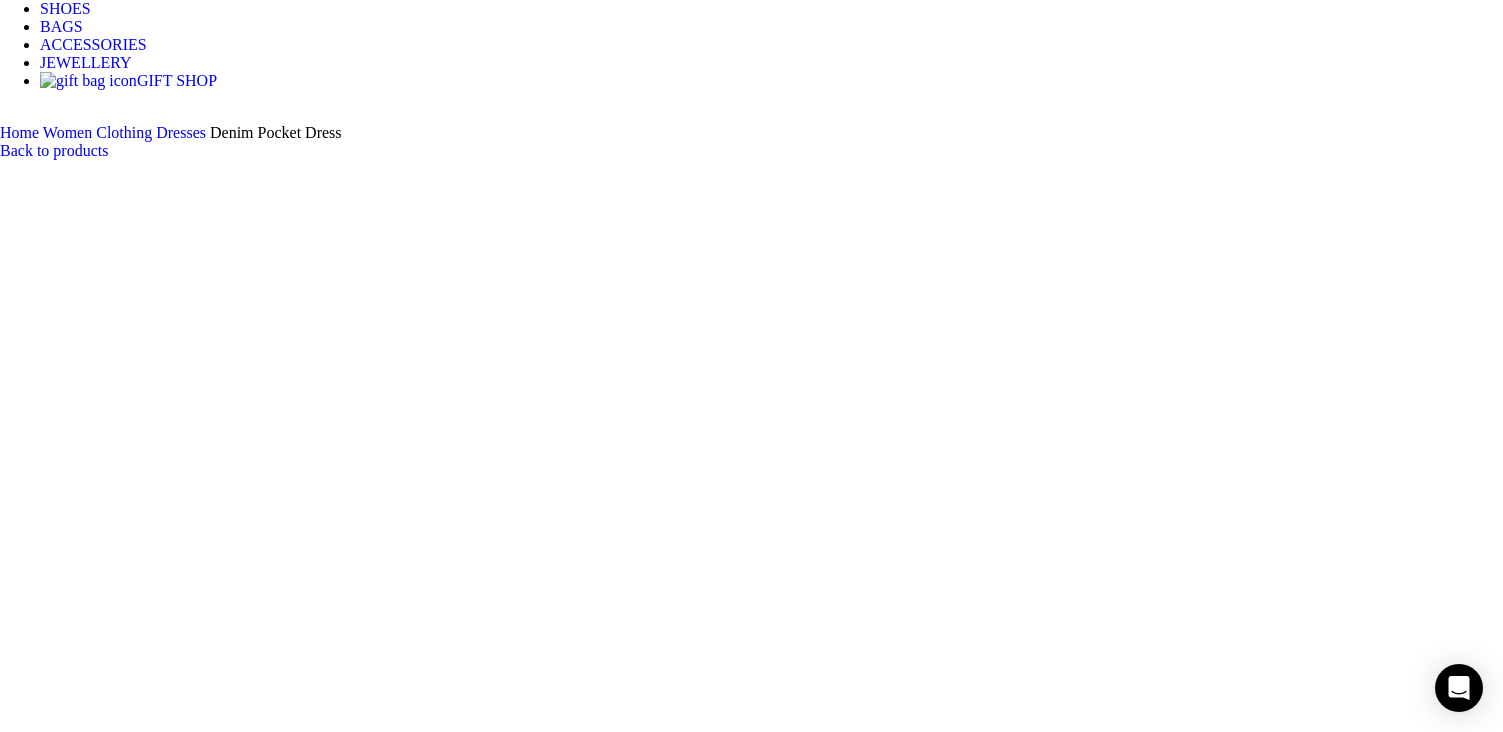 click at bounding box center (310, 1802) 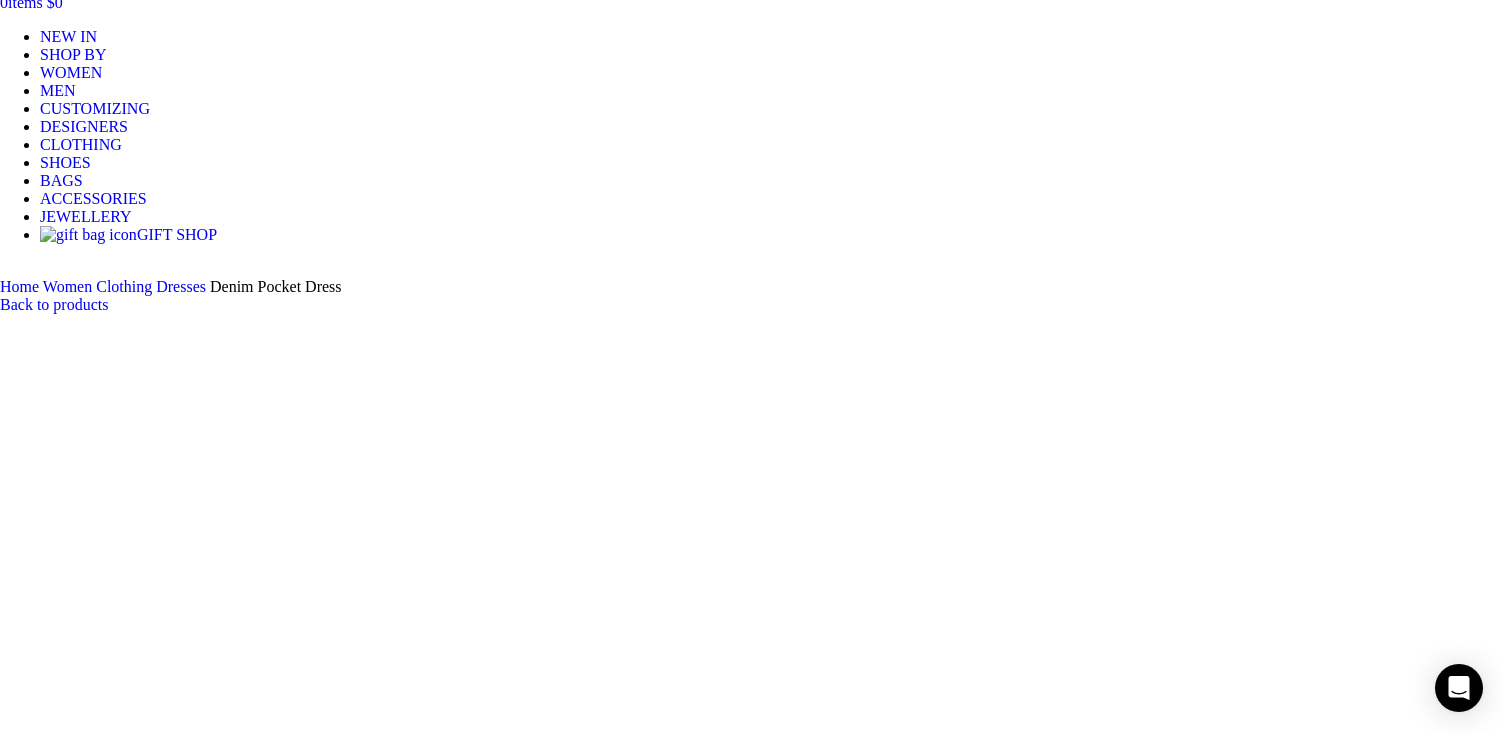 scroll, scrollTop: 202, scrollLeft: 0, axis: vertical 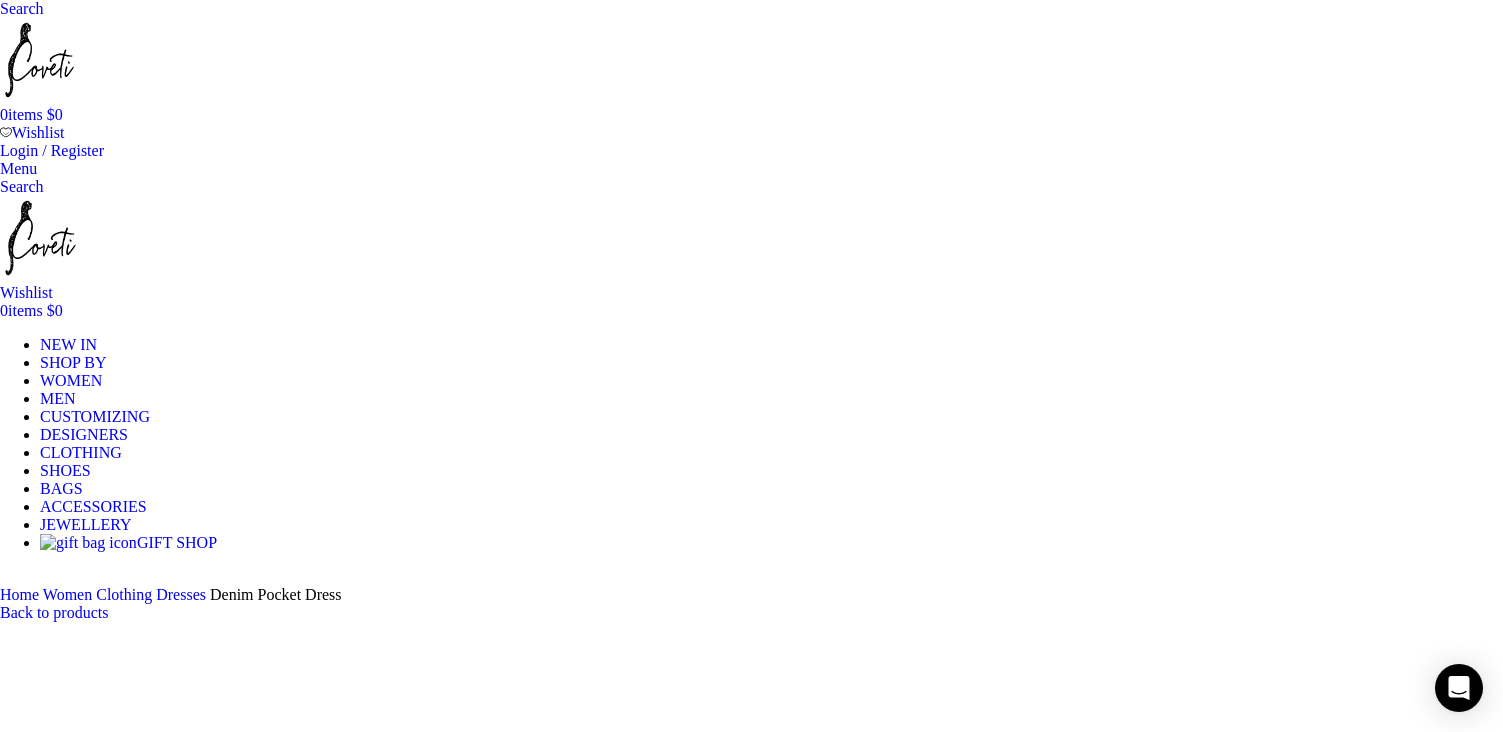 click on "Dresses" at bounding box center [181, 594] 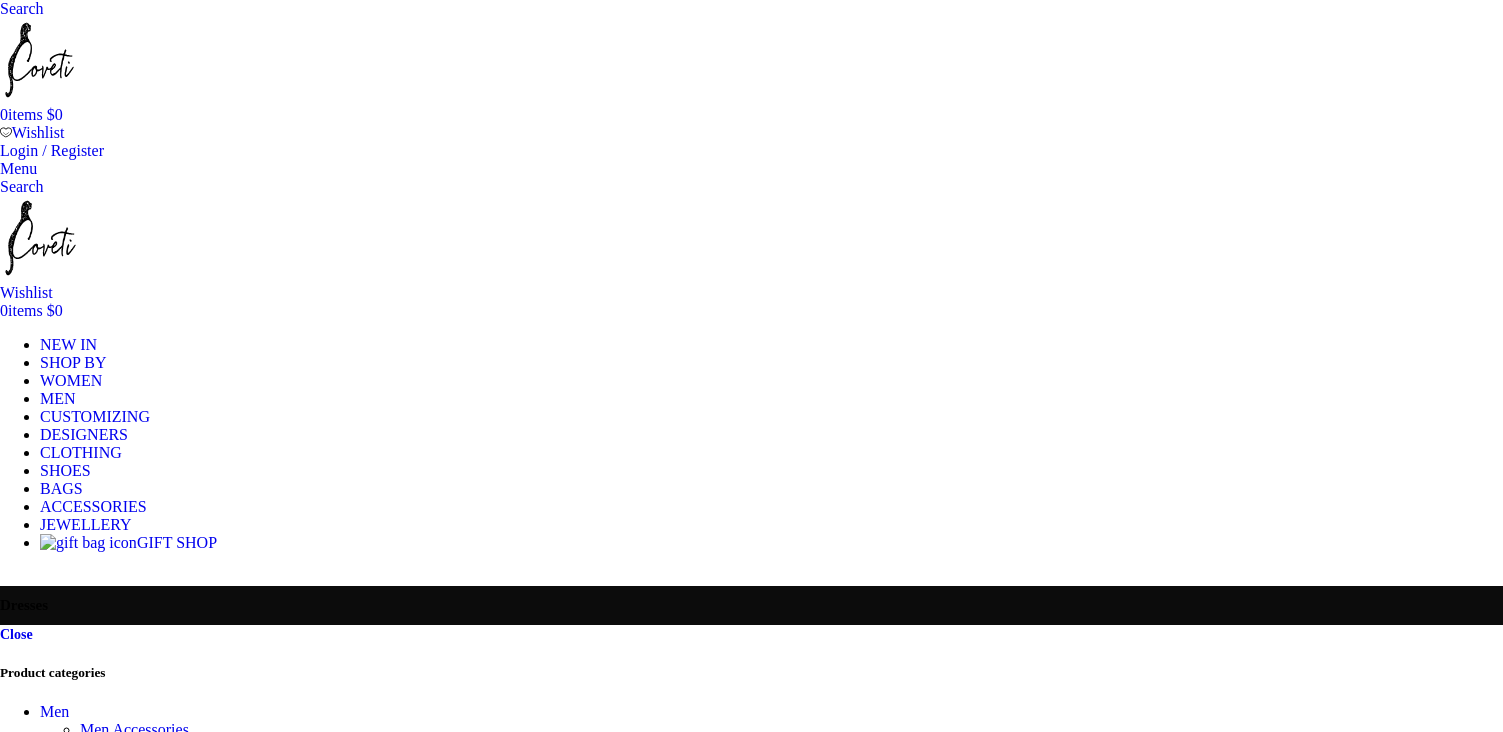 scroll, scrollTop: 0, scrollLeft: 0, axis: both 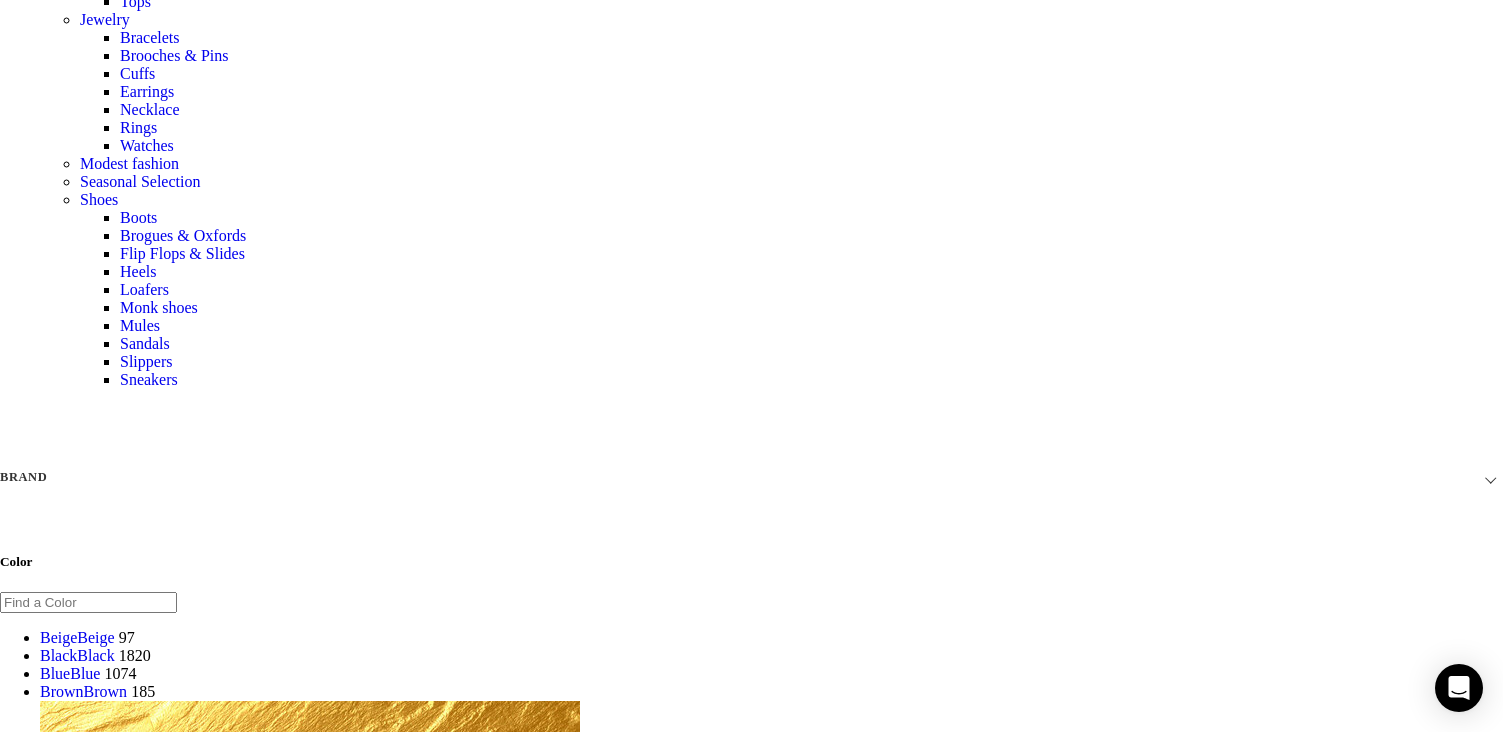 click at bounding box center [751, 13403] 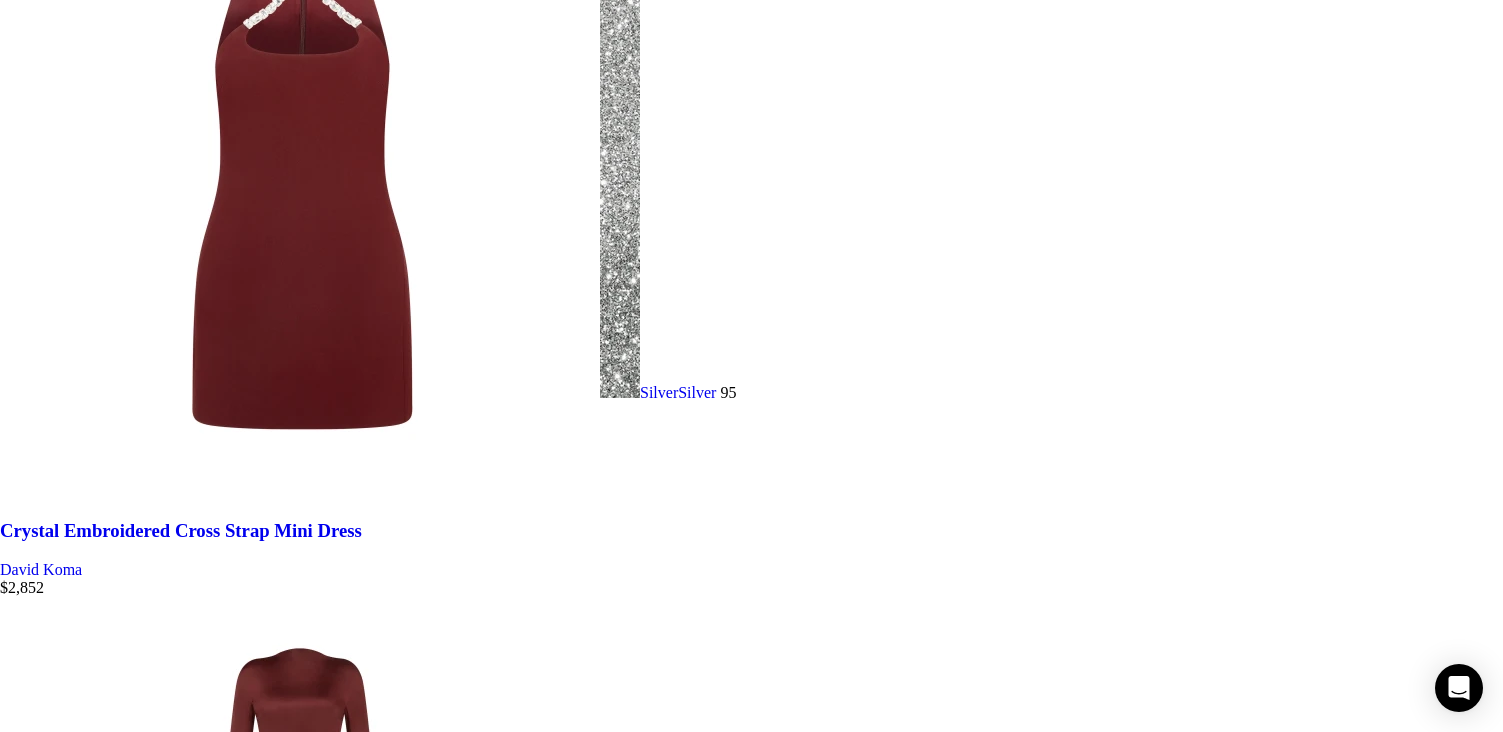 scroll, scrollTop: 7145, scrollLeft: 0, axis: vertical 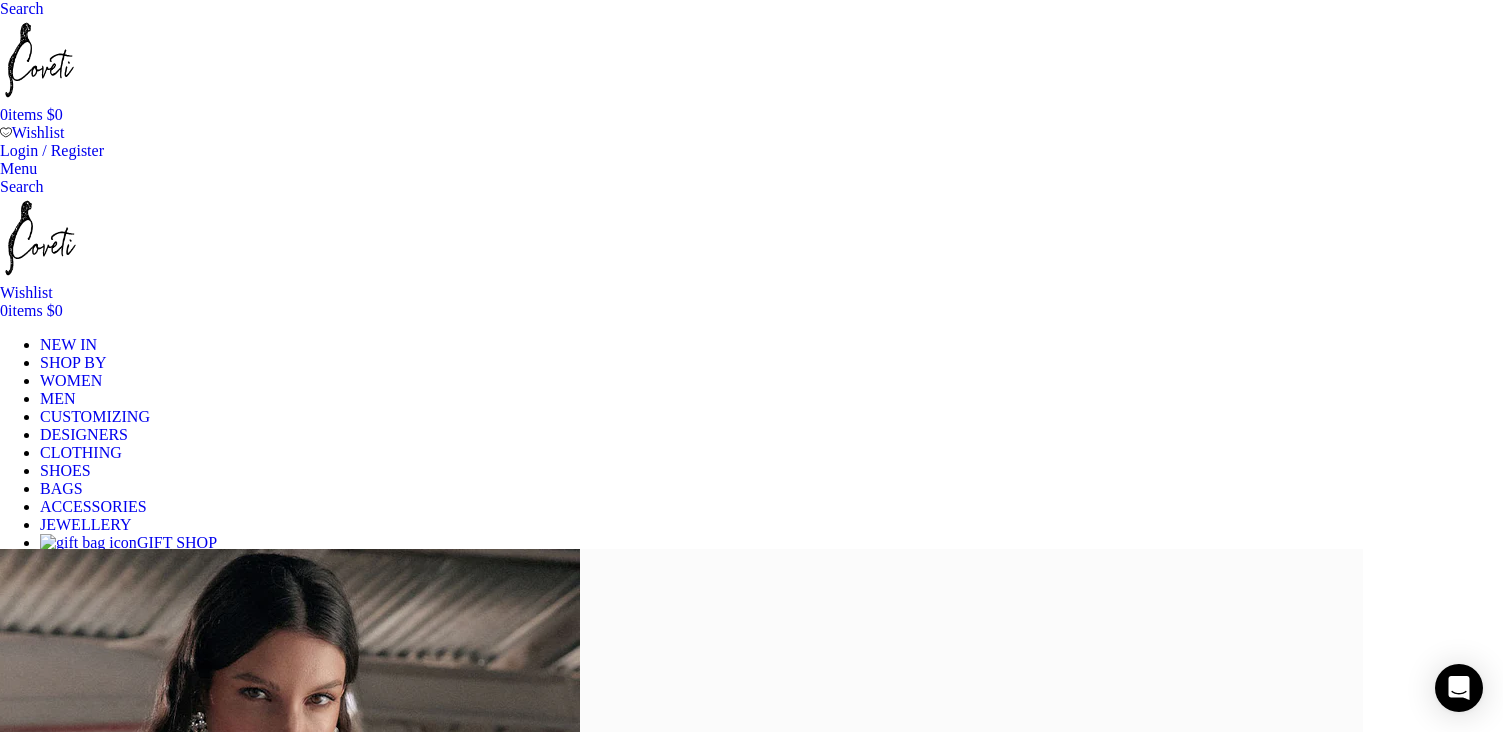 click at bounding box center (0, 8) 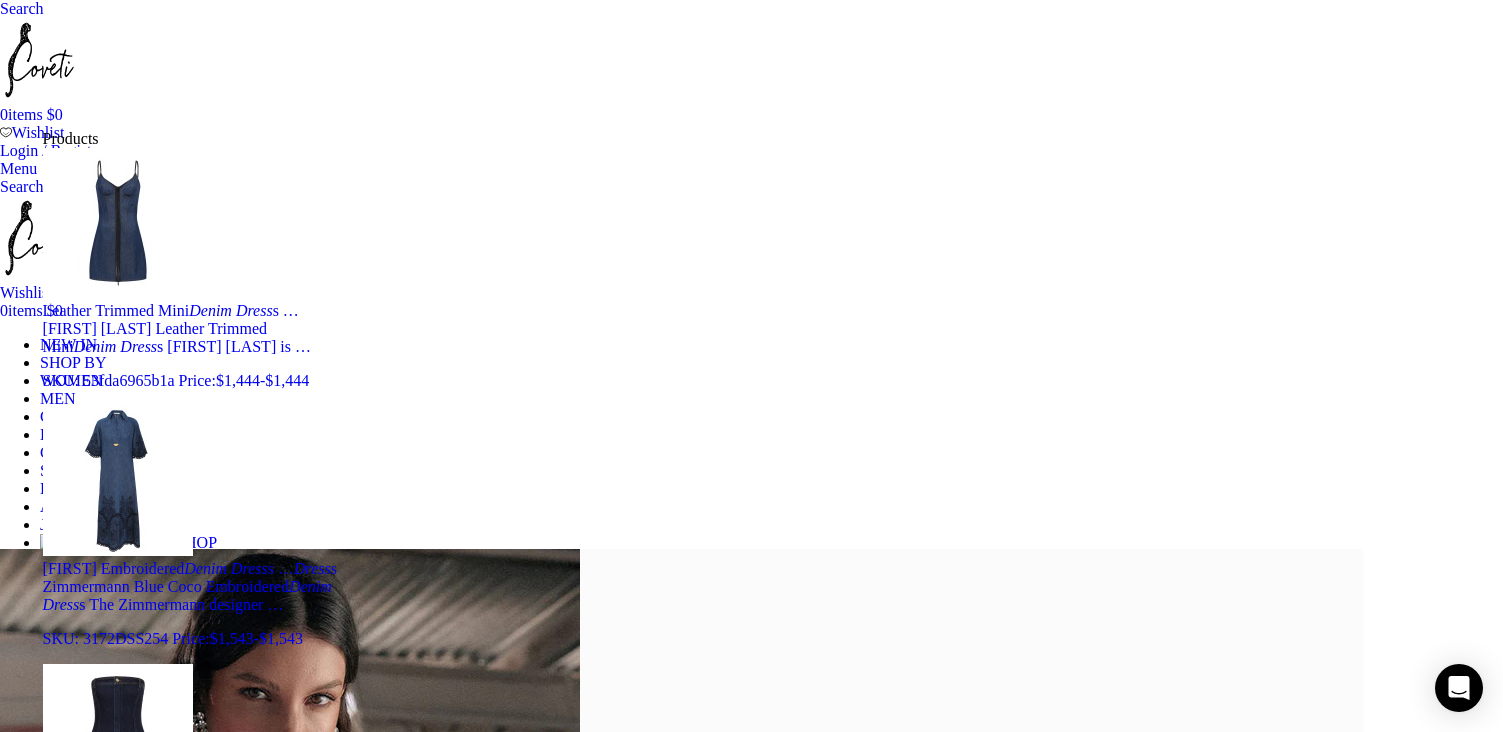 type on "denim dress" 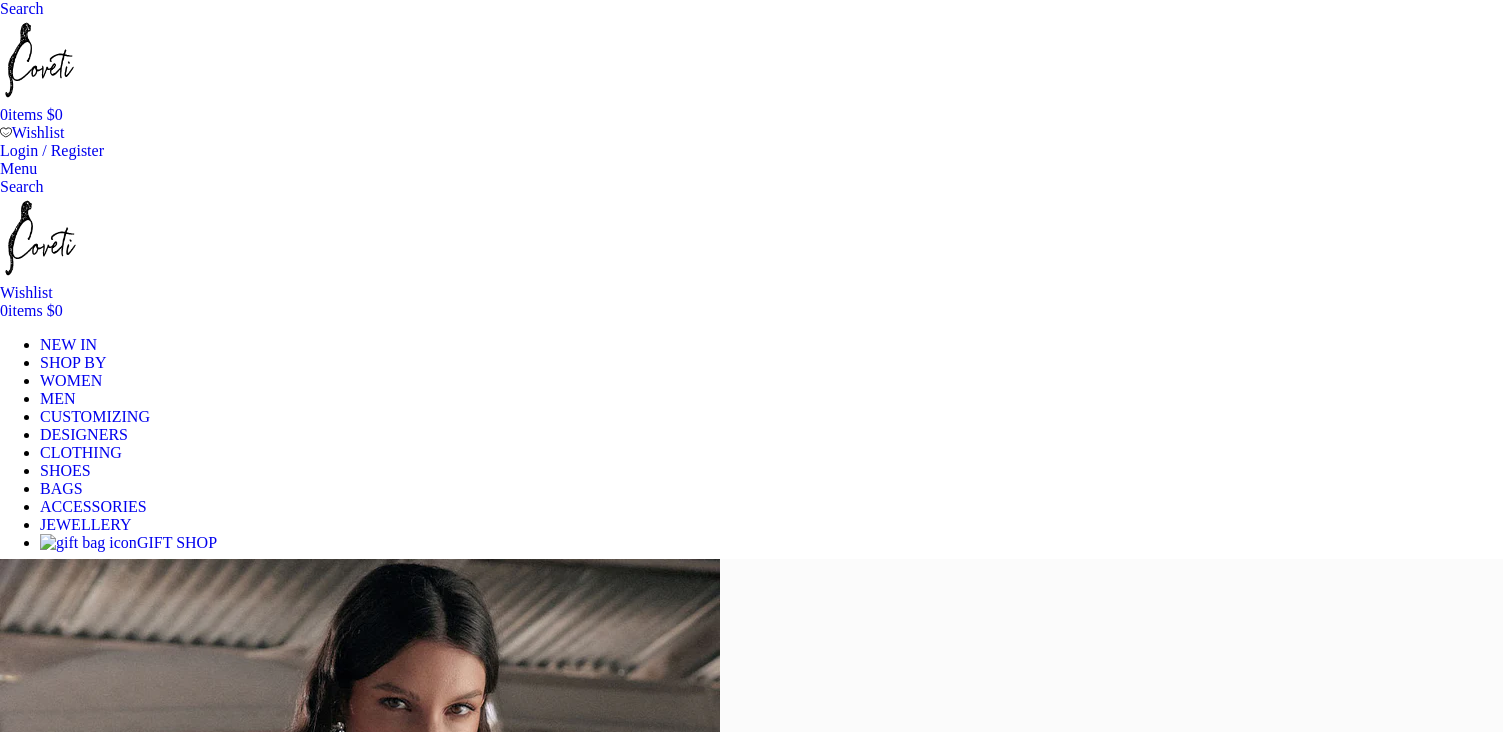scroll, scrollTop: 0, scrollLeft: 0, axis: both 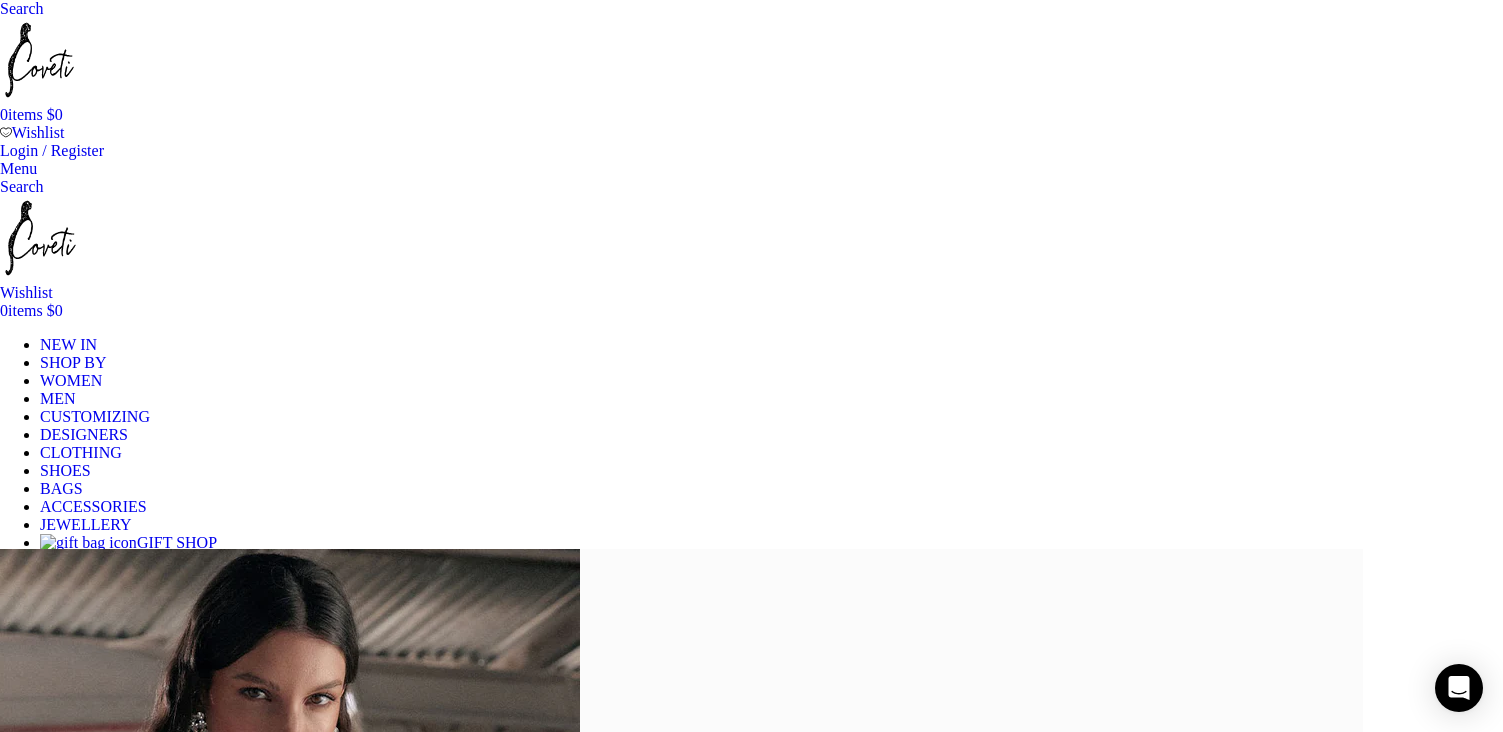 type on "denim dress" 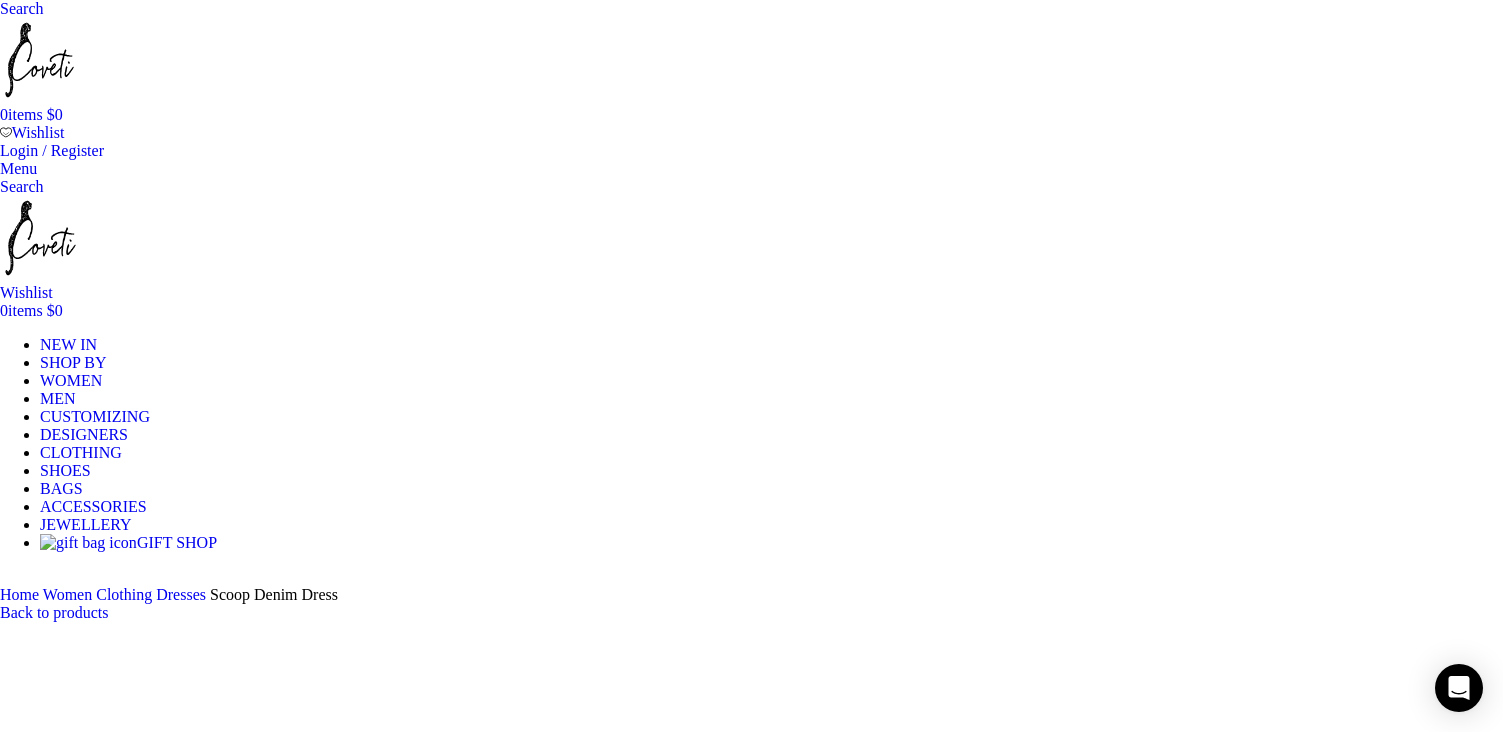 scroll, scrollTop: 0, scrollLeft: 0, axis: both 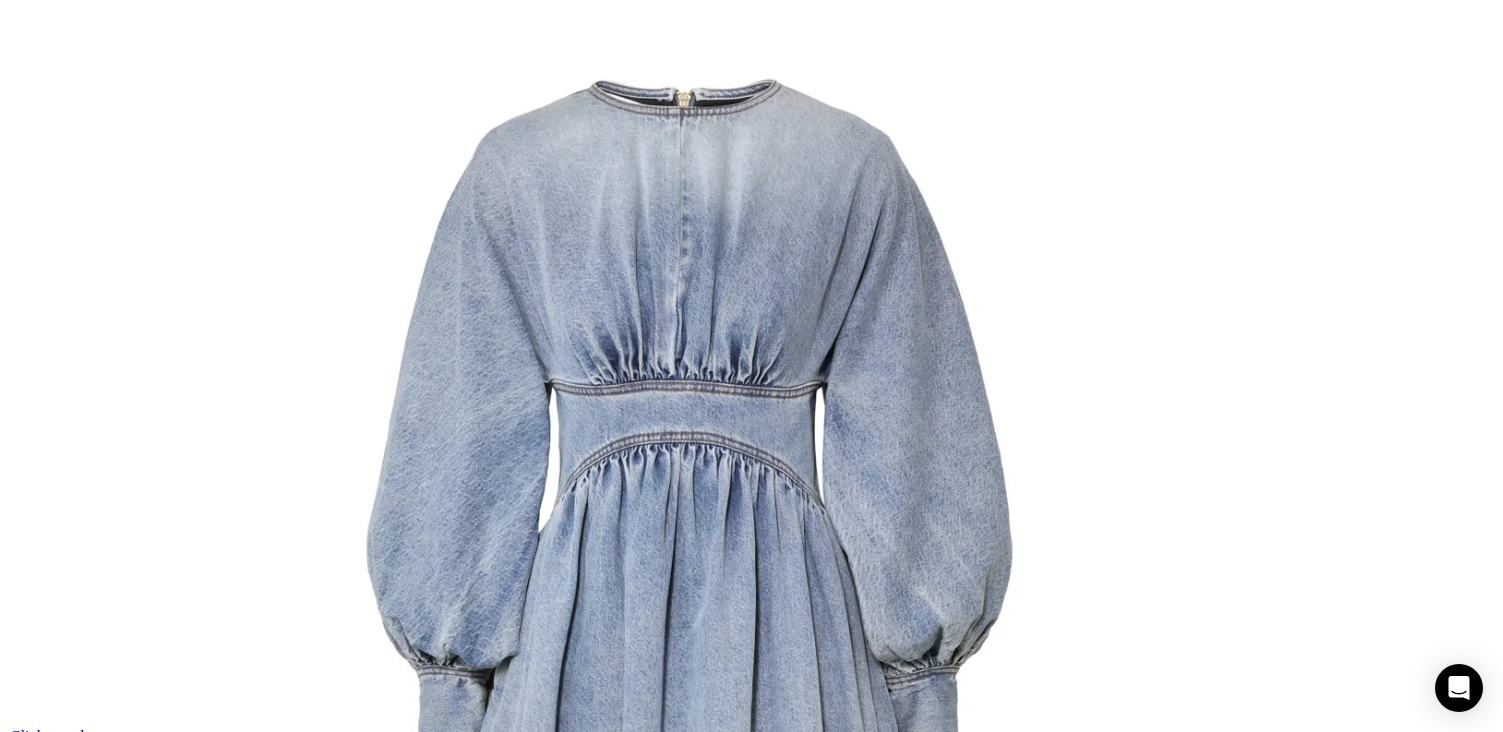 click at bounding box center (310, 1552) 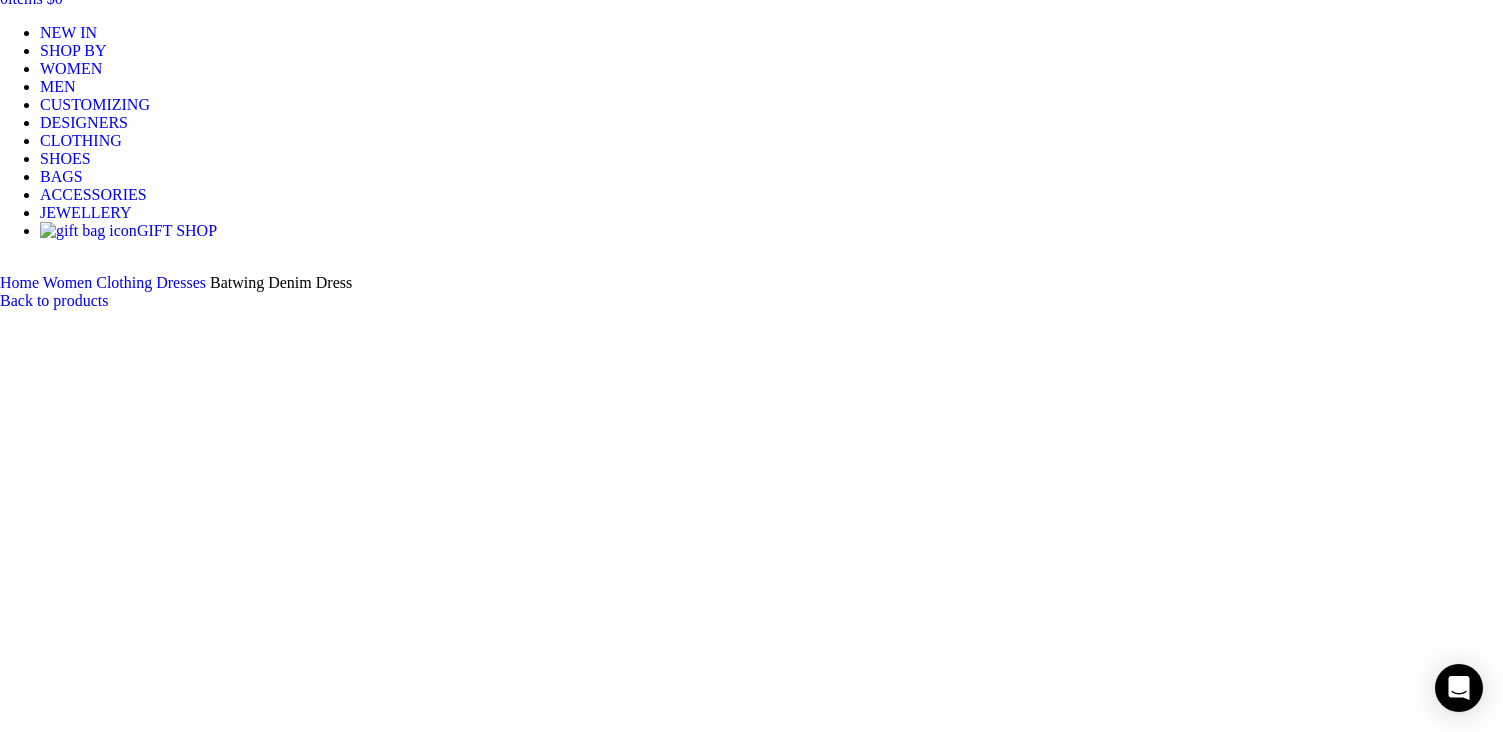scroll, scrollTop: 298, scrollLeft: 0, axis: vertical 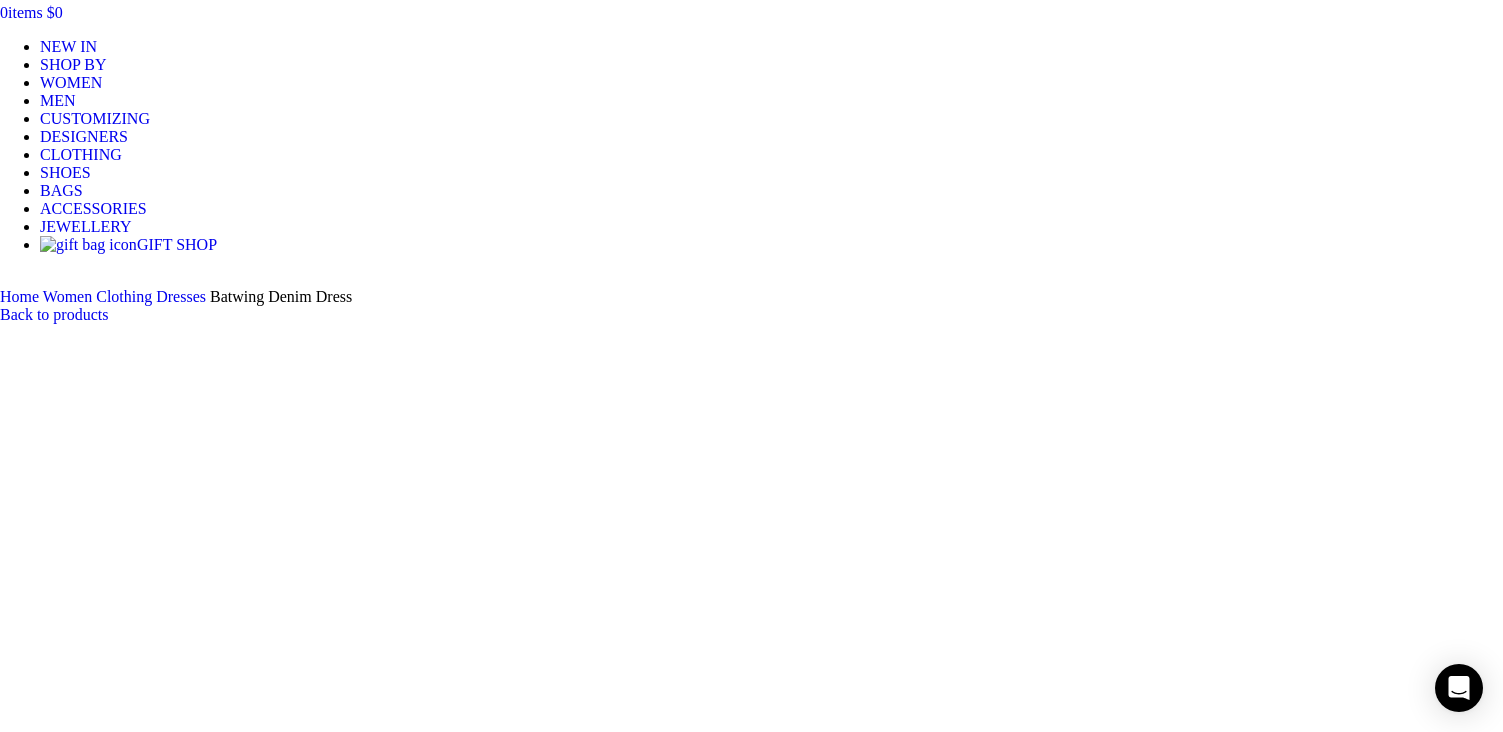 click at bounding box center (310, 1713) 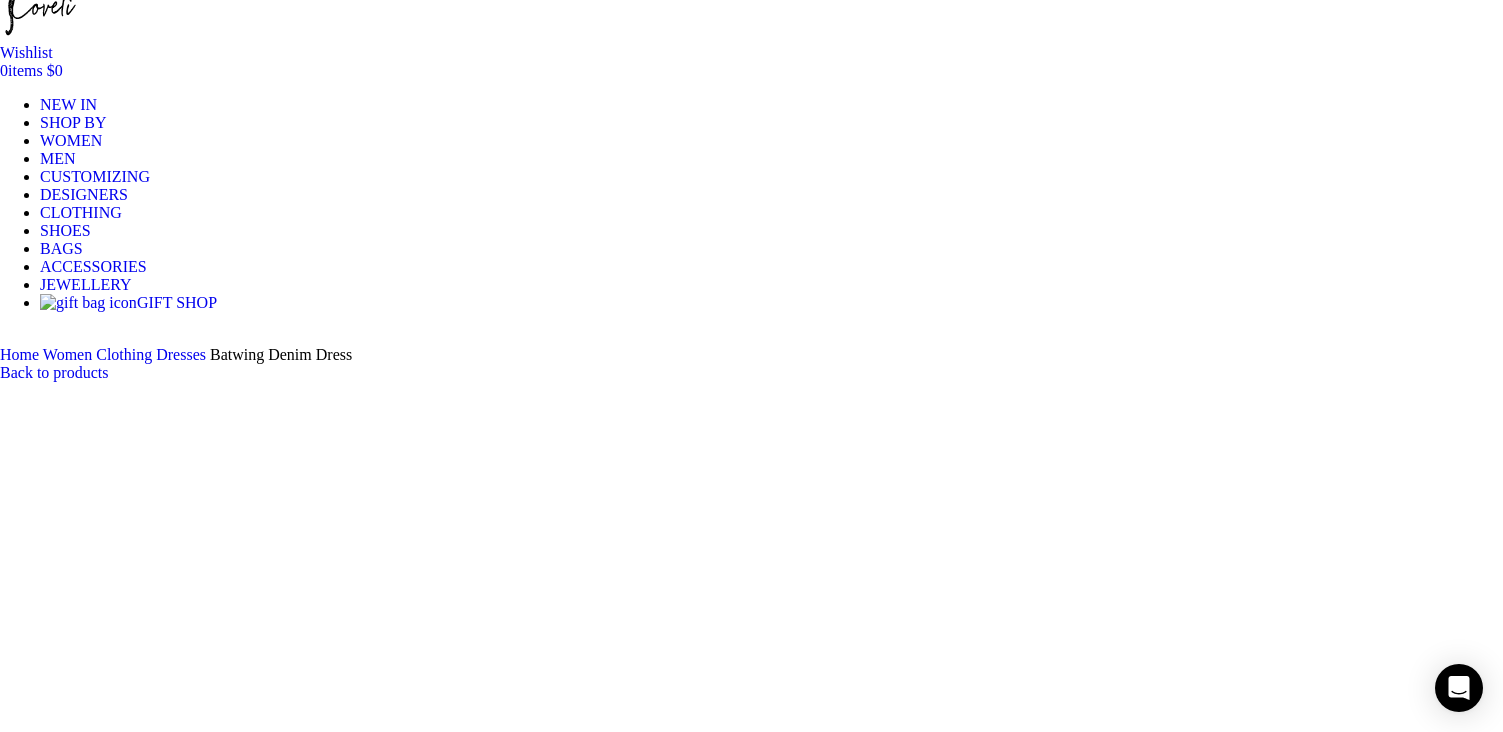scroll, scrollTop: 239, scrollLeft: 0, axis: vertical 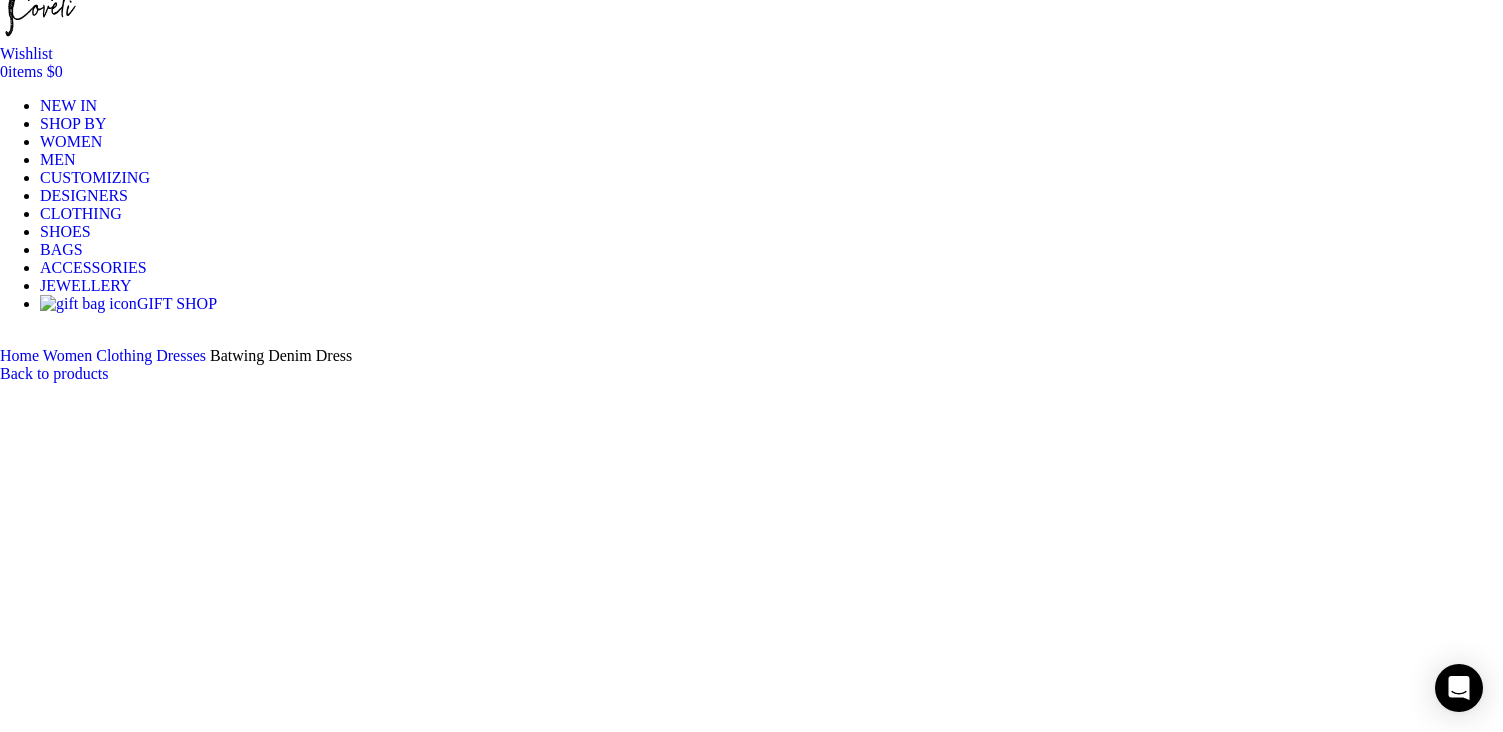 click at bounding box center (310, 1646) 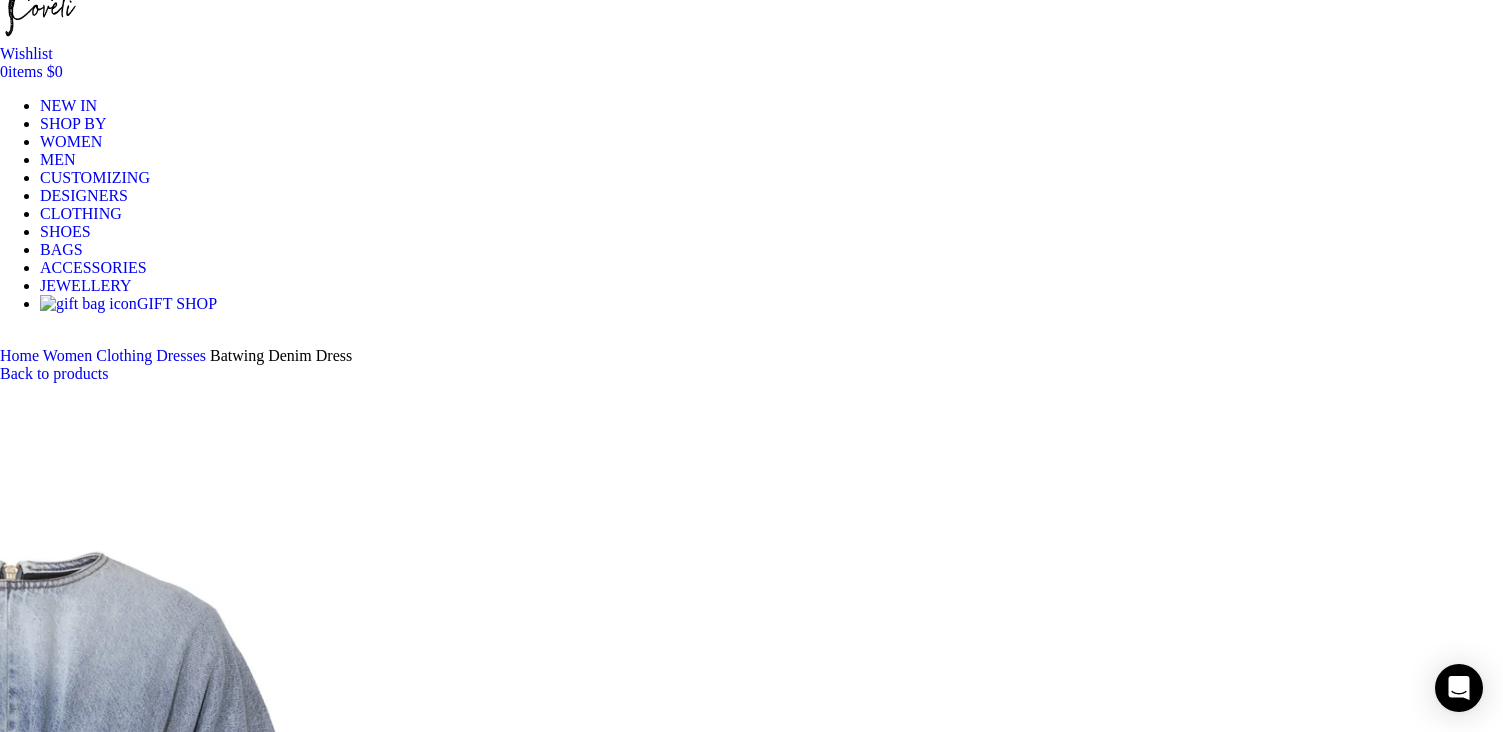 click at bounding box center (310, 1519) 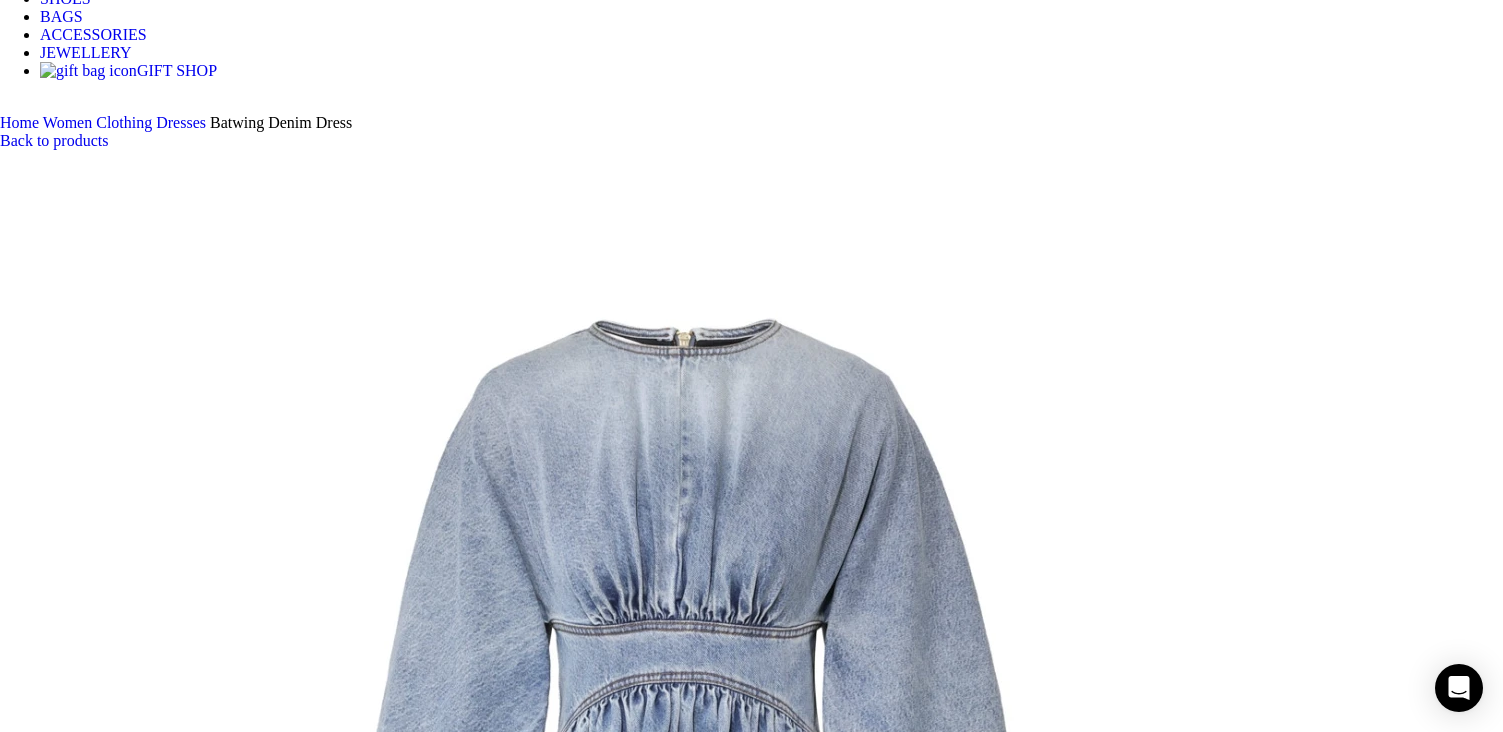 scroll, scrollTop: 518, scrollLeft: 0, axis: vertical 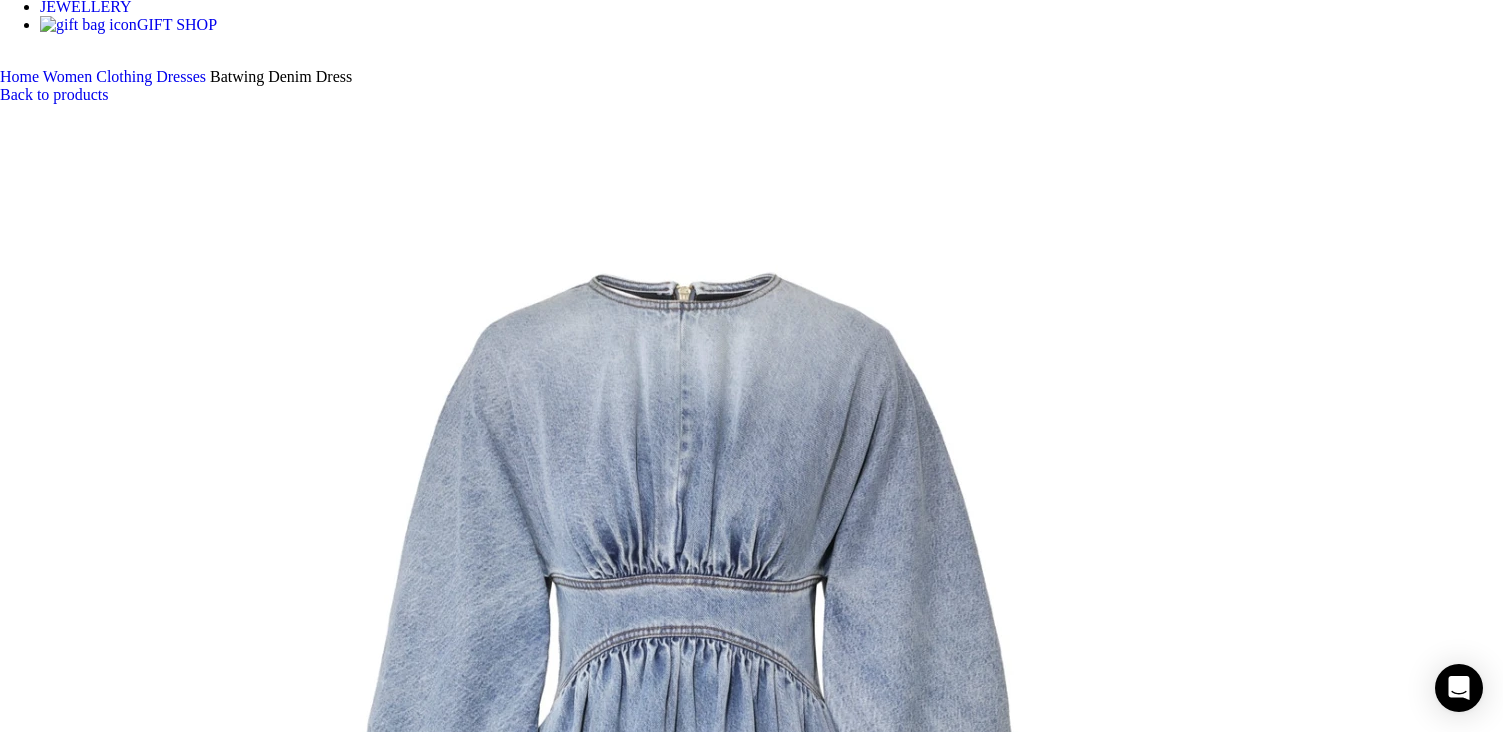 click at bounding box center [751, 1953] 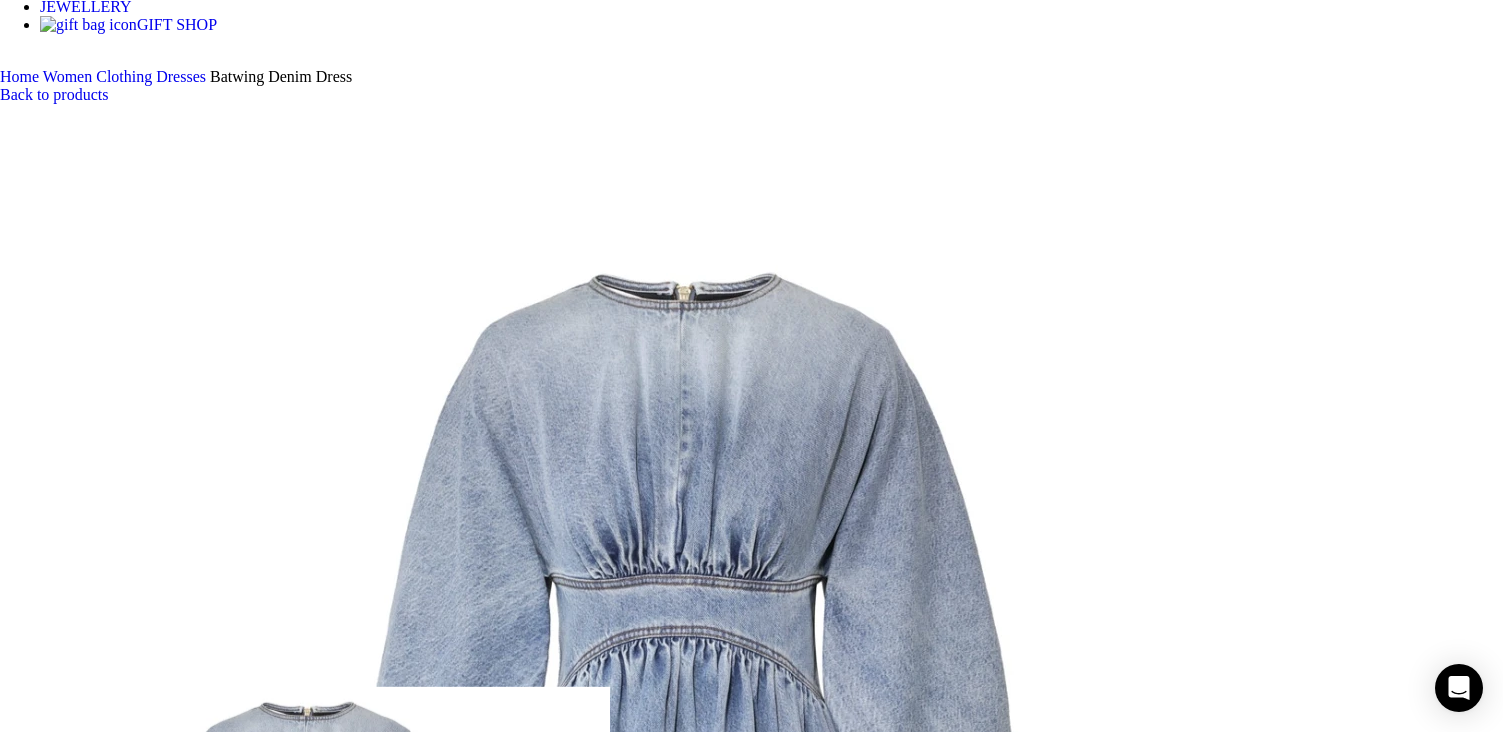 click at bounding box center (751, 1953) 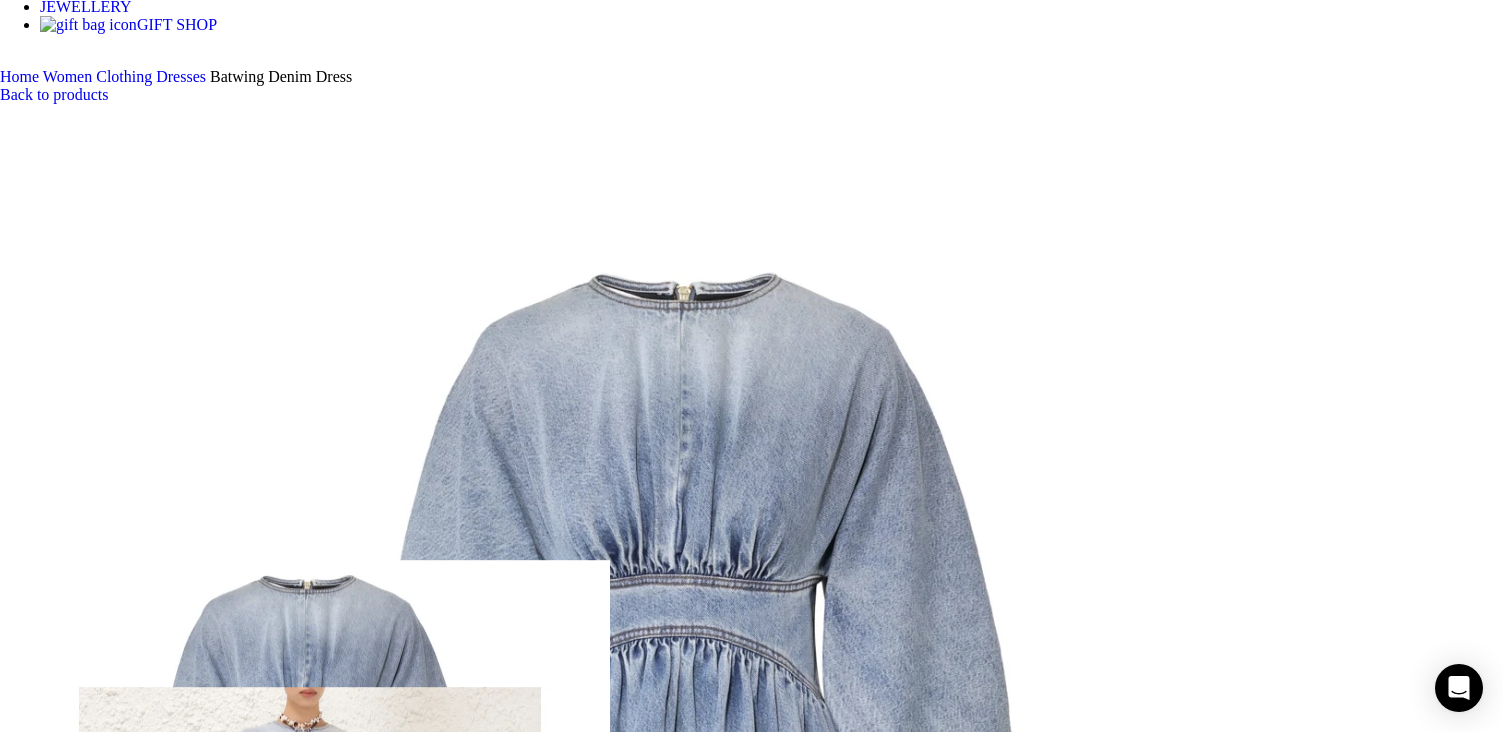 click at bounding box center (310, 1620) 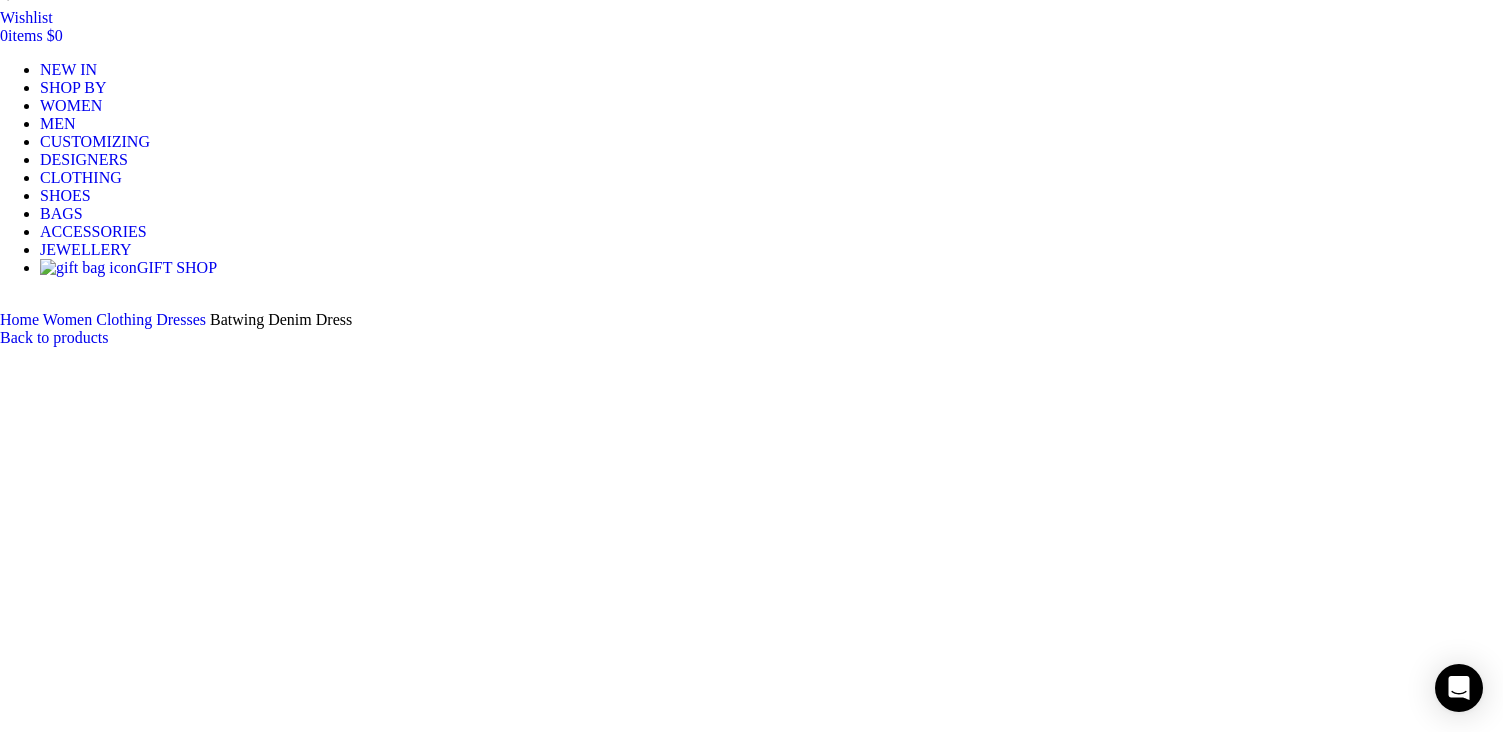 scroll, scrollTop: 254, scrollLeft: 0, axis: vertical 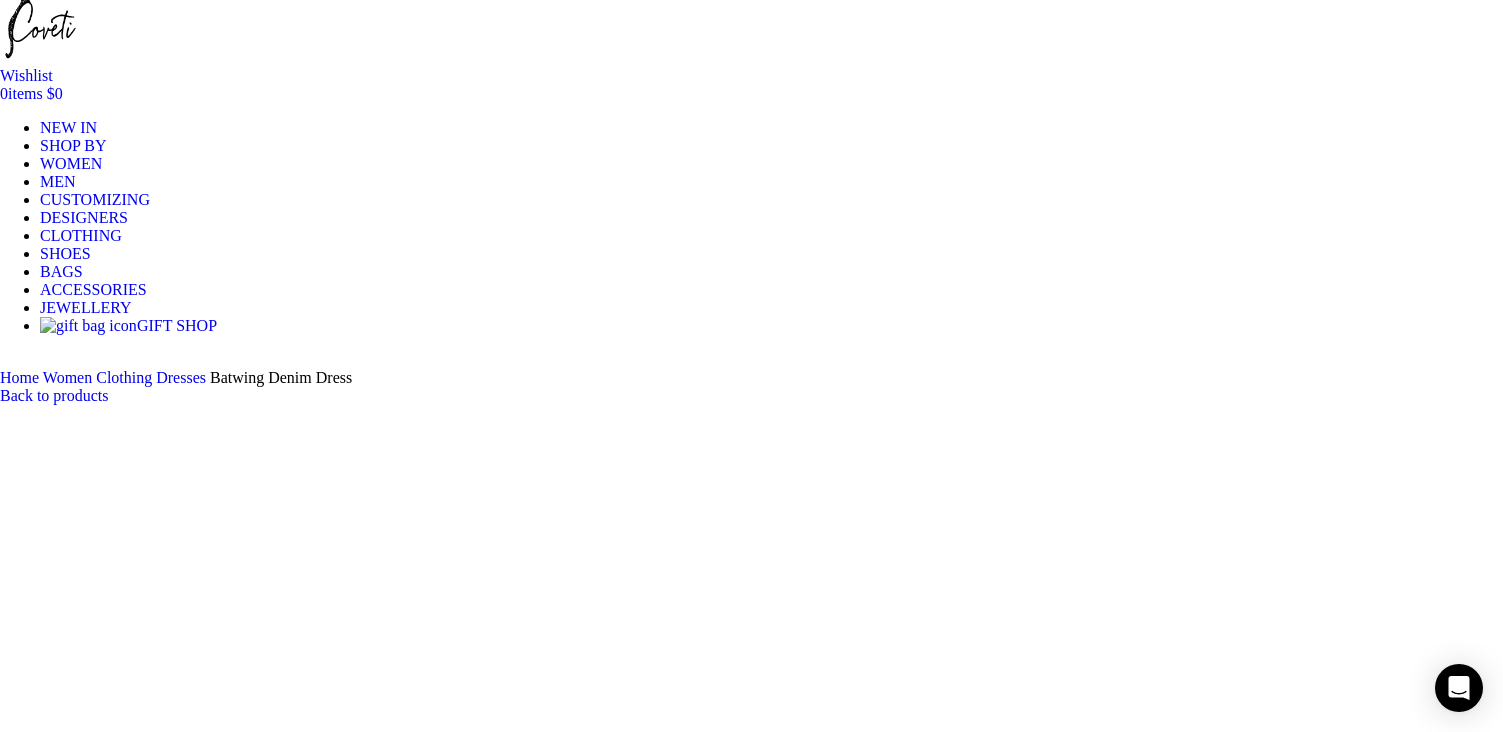 click at bounding box center [310, 1668] 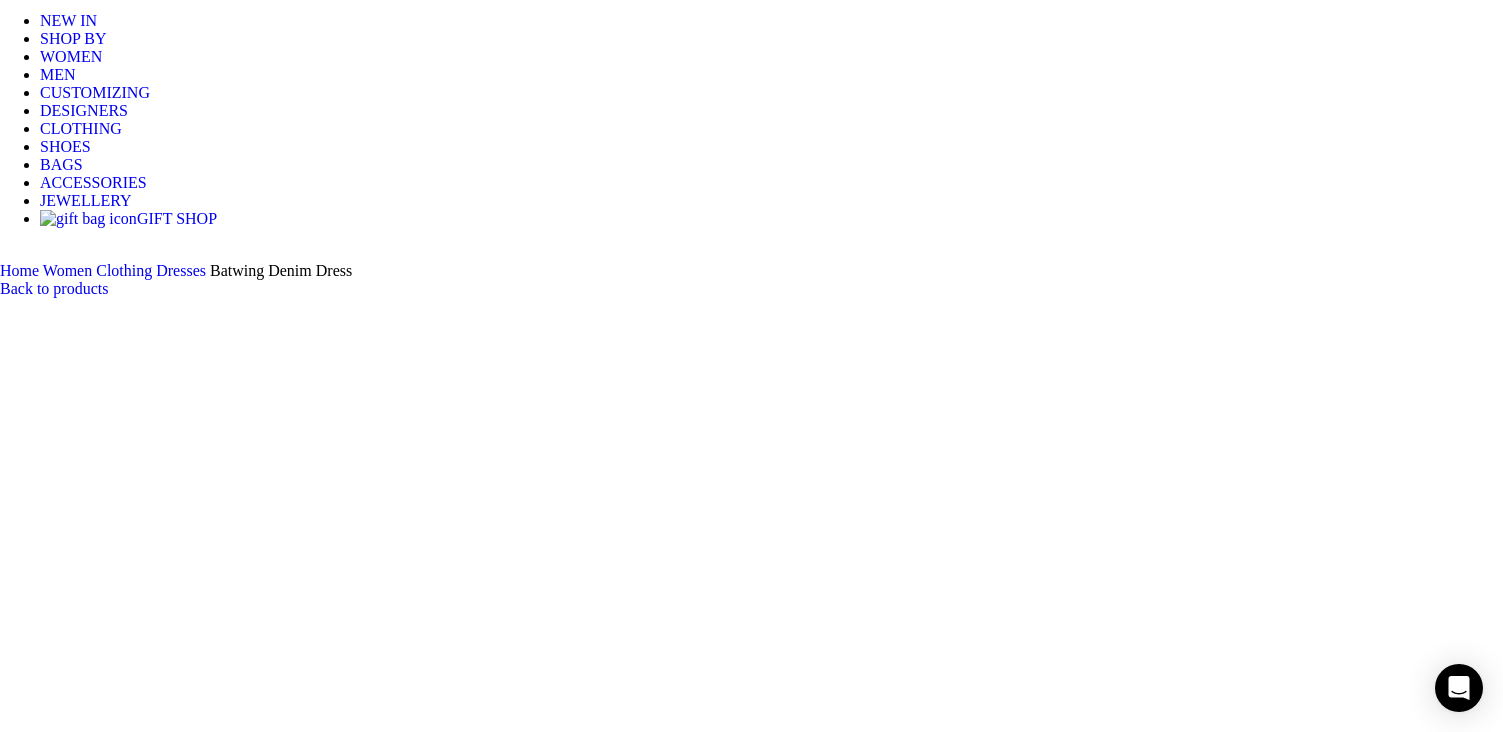 scroll, scrollTop: 328, scrollLeft: 0, axis: vertical 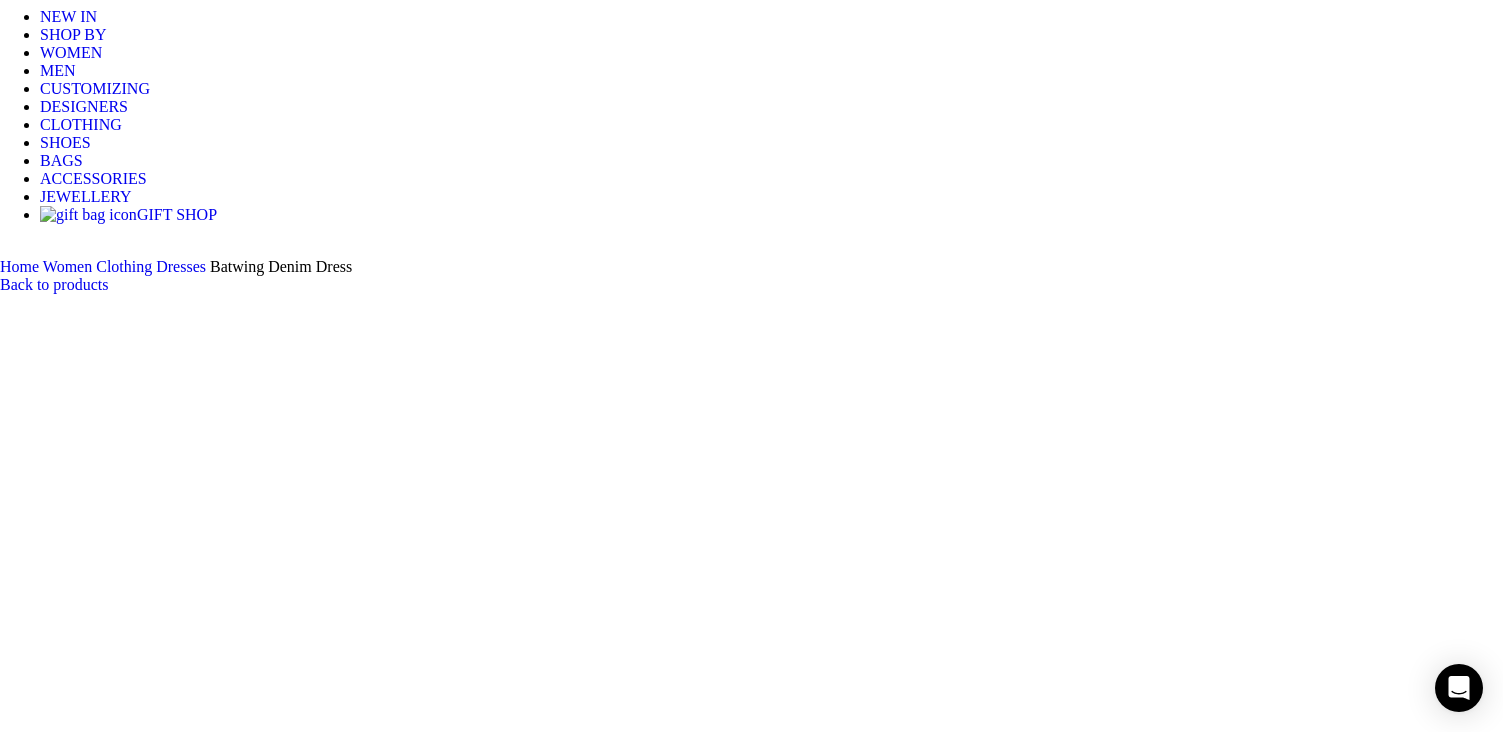 click at bounding box center [-2002, 5913] 